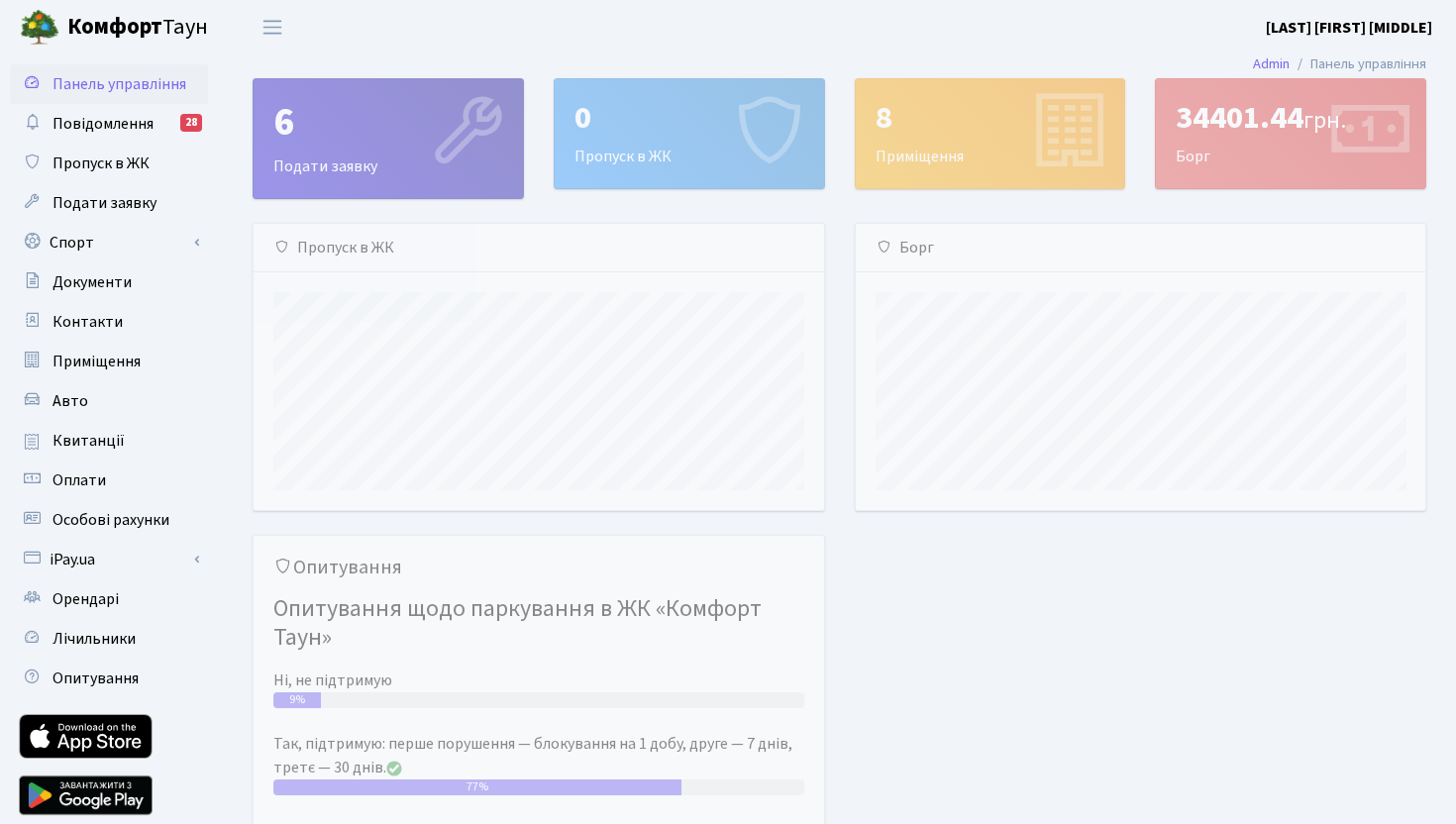 scroll, scrollTop: 0, scrollLeft: 0, axis: both 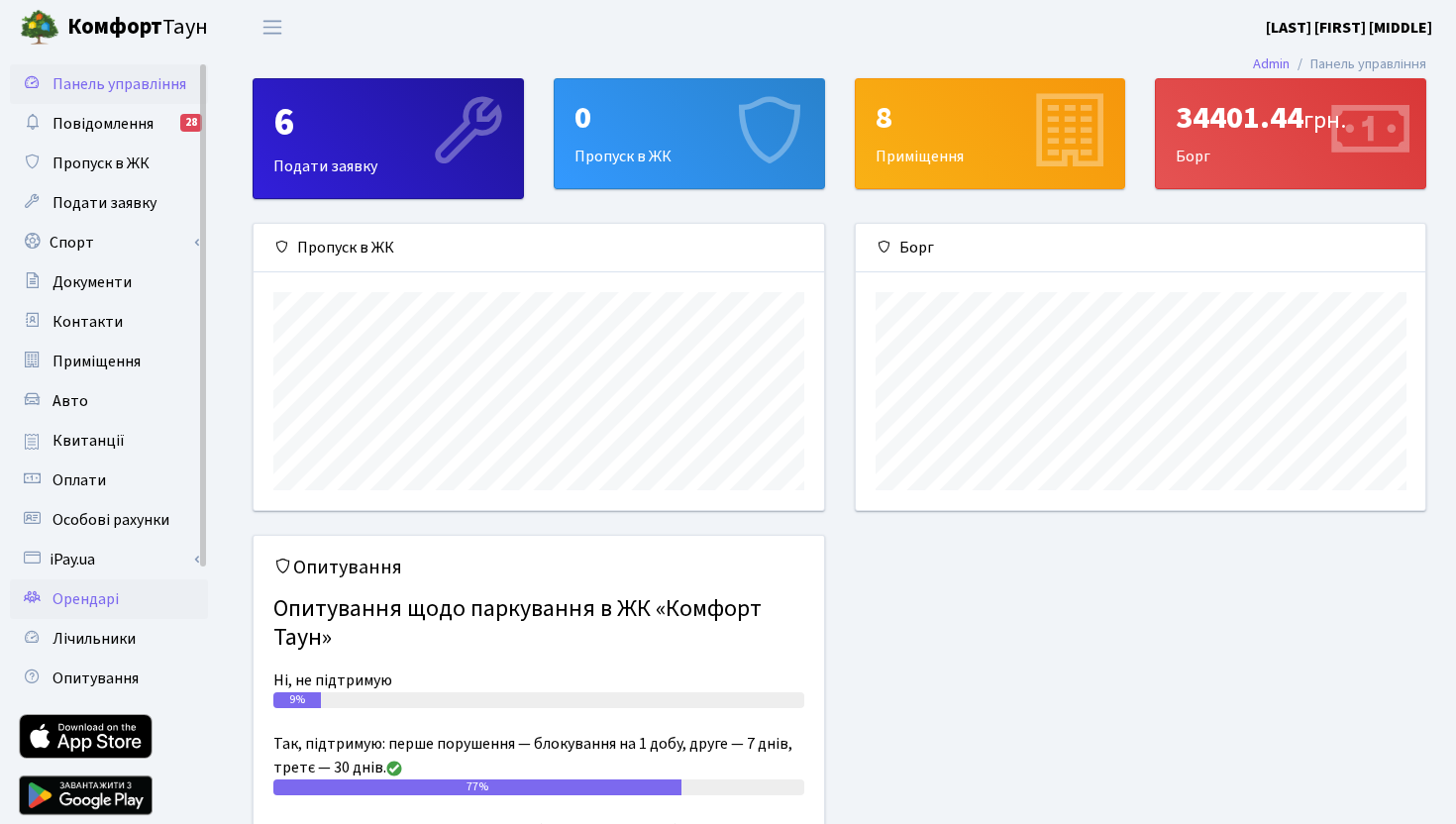 click on "Орендарі" at bounding box center (85, 599) 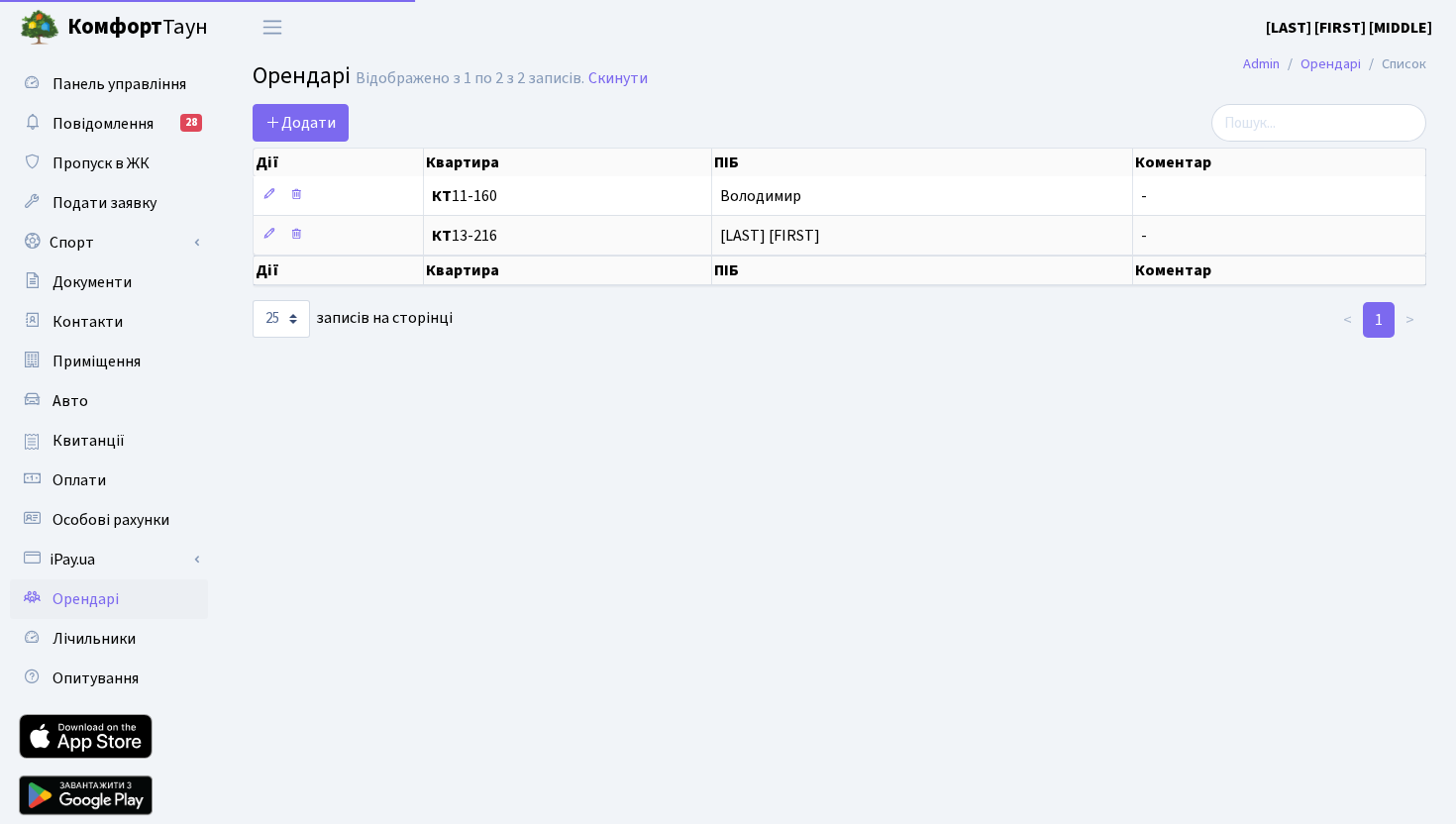 select on "25" 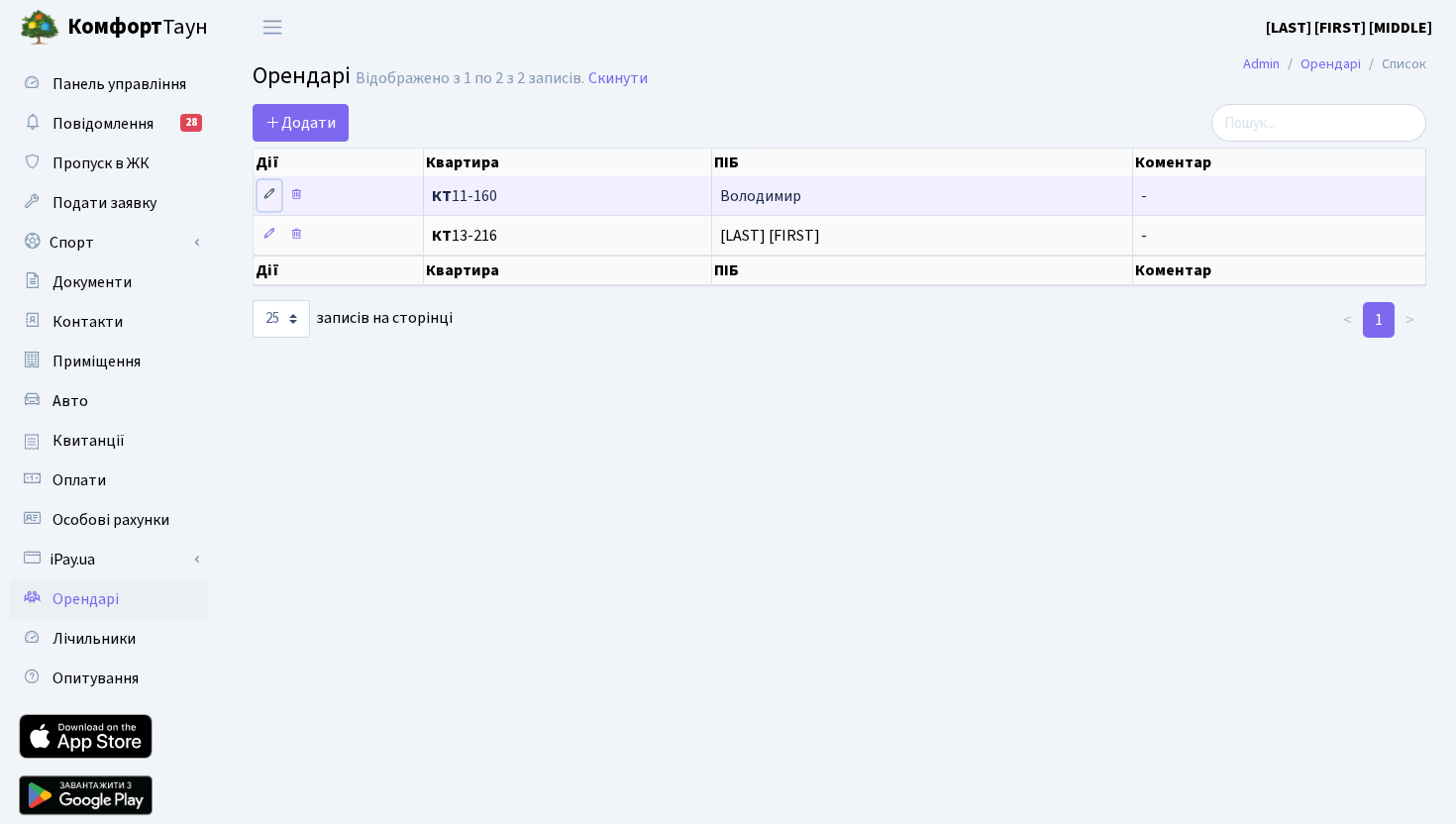 click at bounding box center [269, 194] 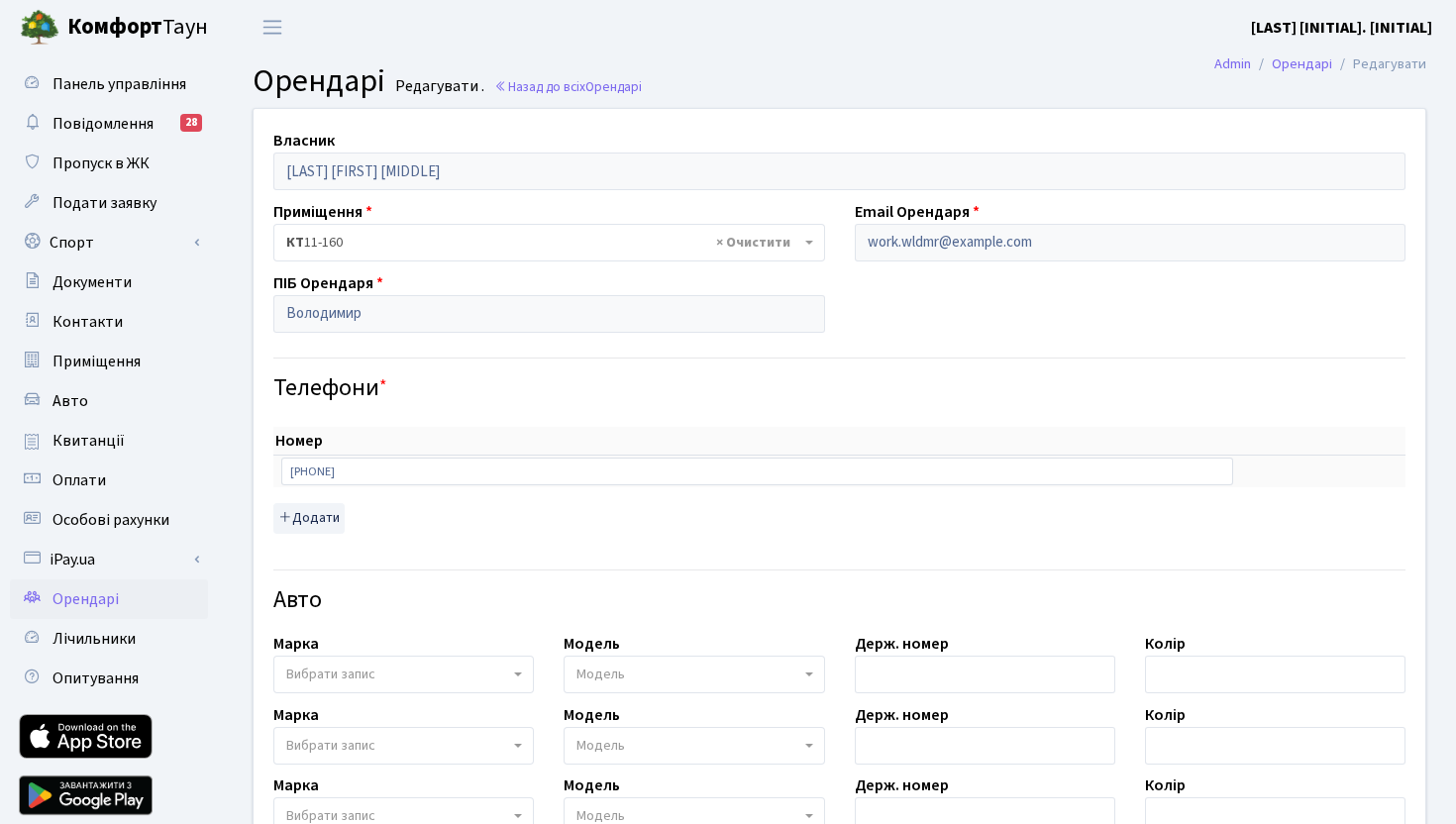 scroll, scrollTop: 580, scrollLeft: 0, axis: vertical 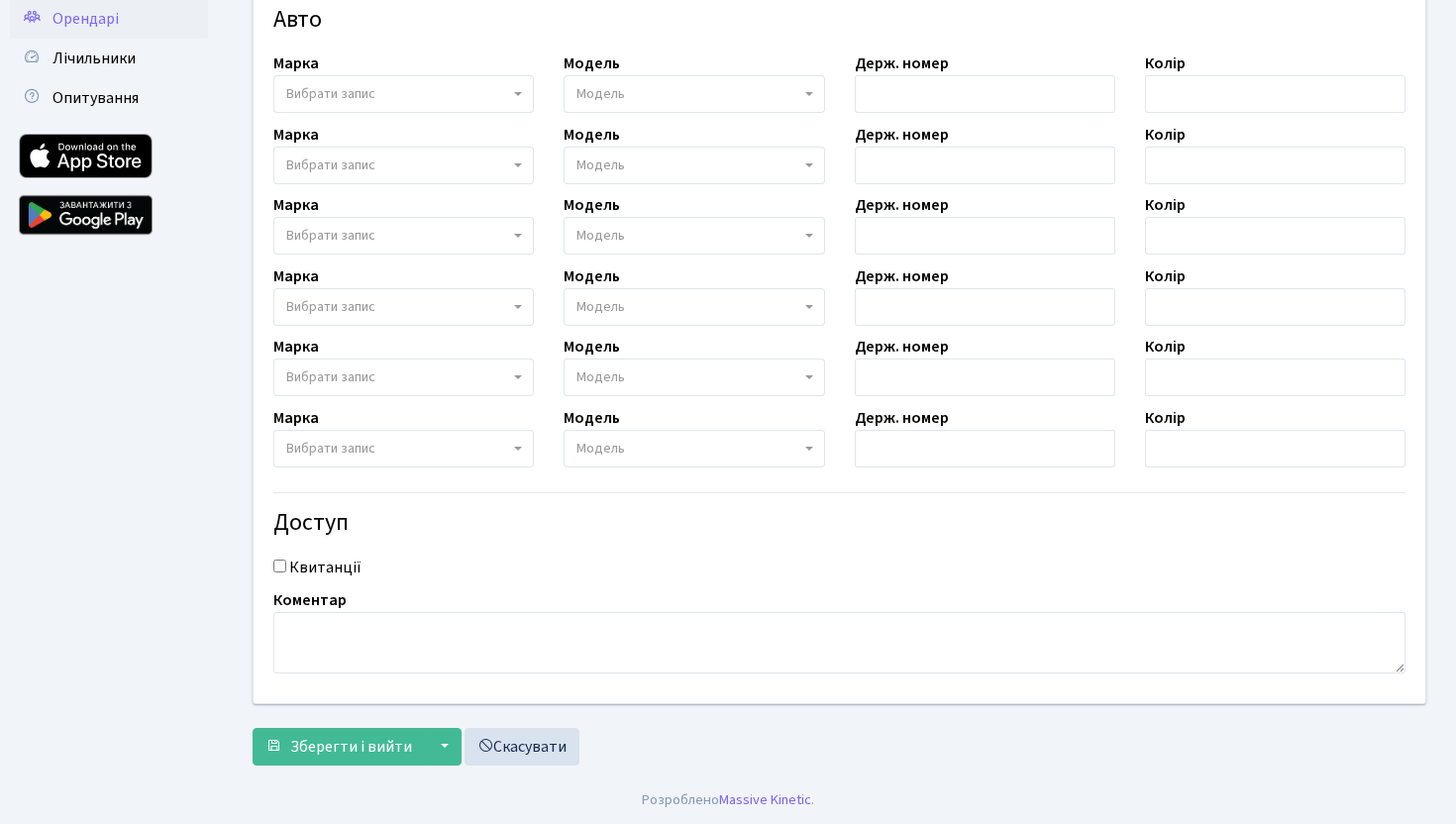 click on "Квитанції" at bounding box center [279, 566] 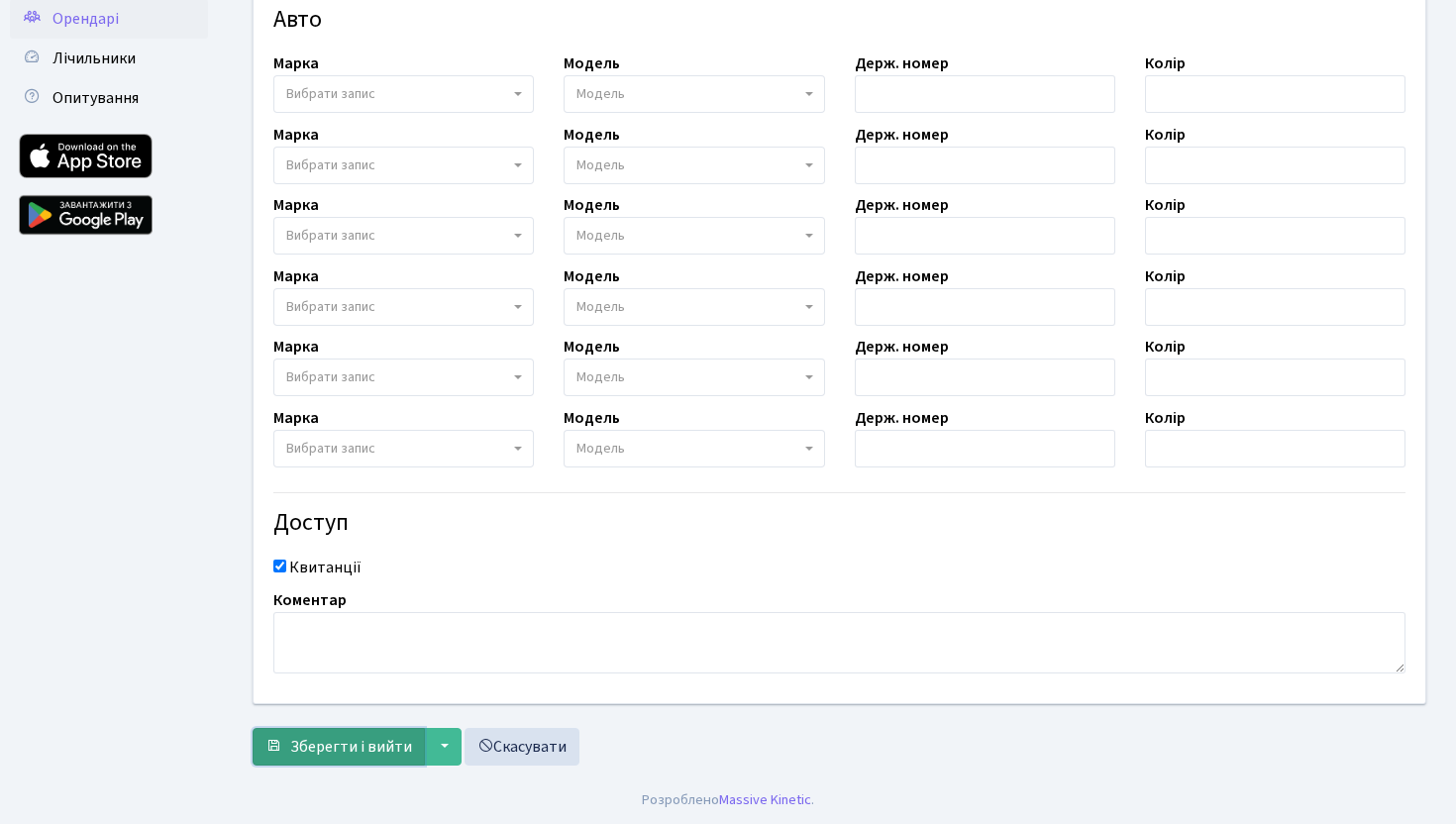 click on "Зберегти і вийти" at bounding box center [351, 747] 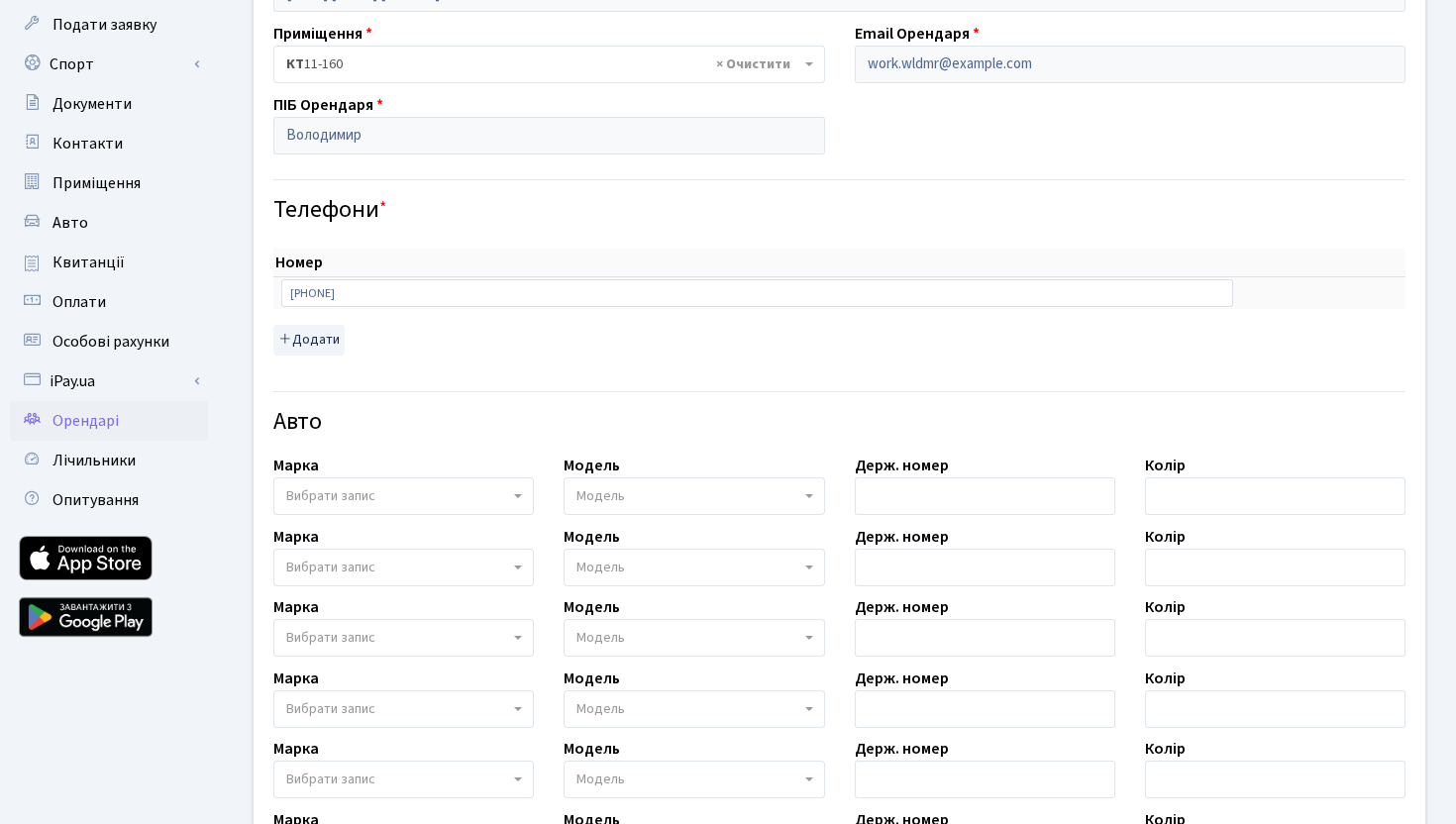 scroll, scrollTop: 580, scrollLeft: 0, axis: vertical 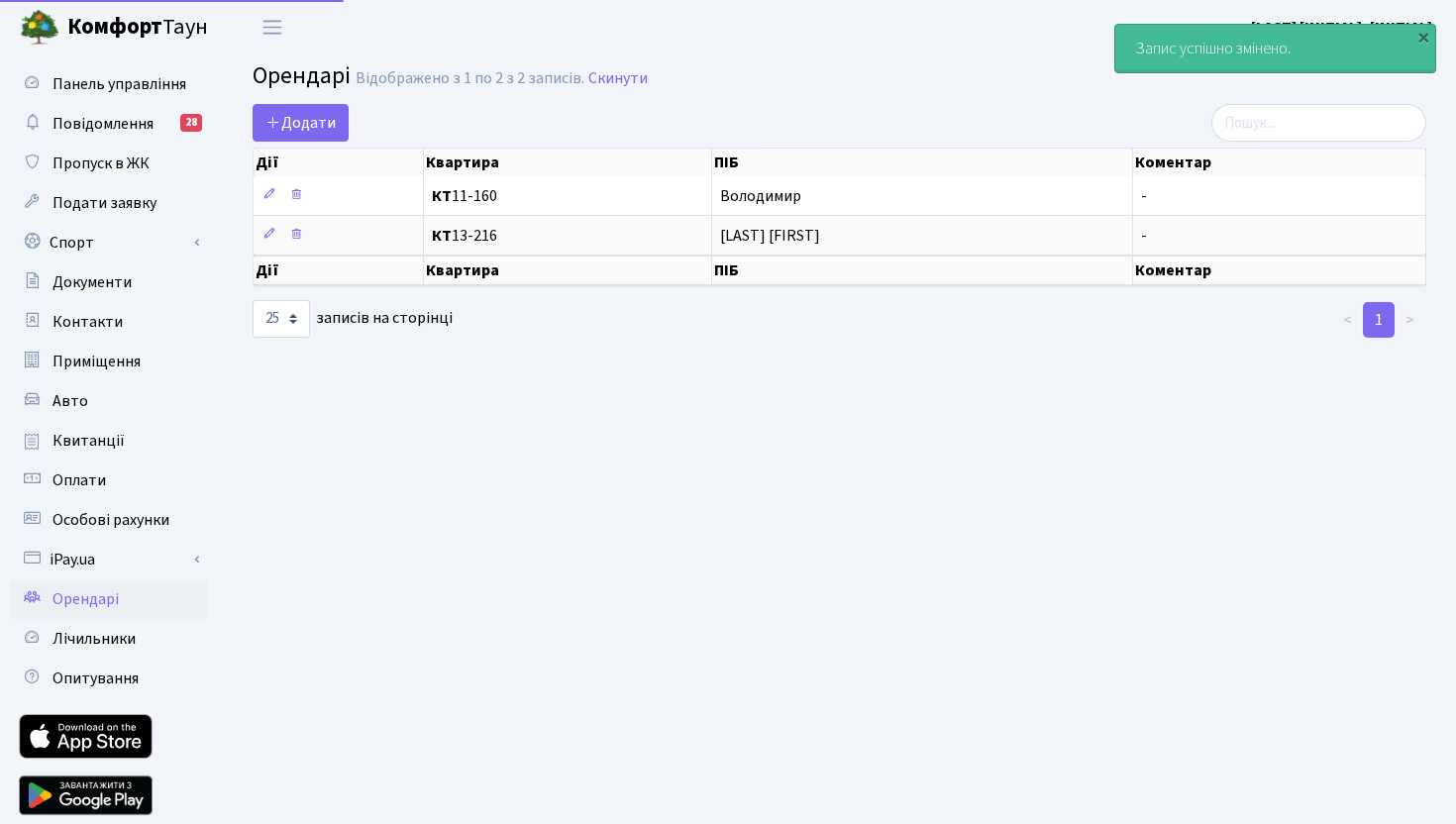 select on "25" 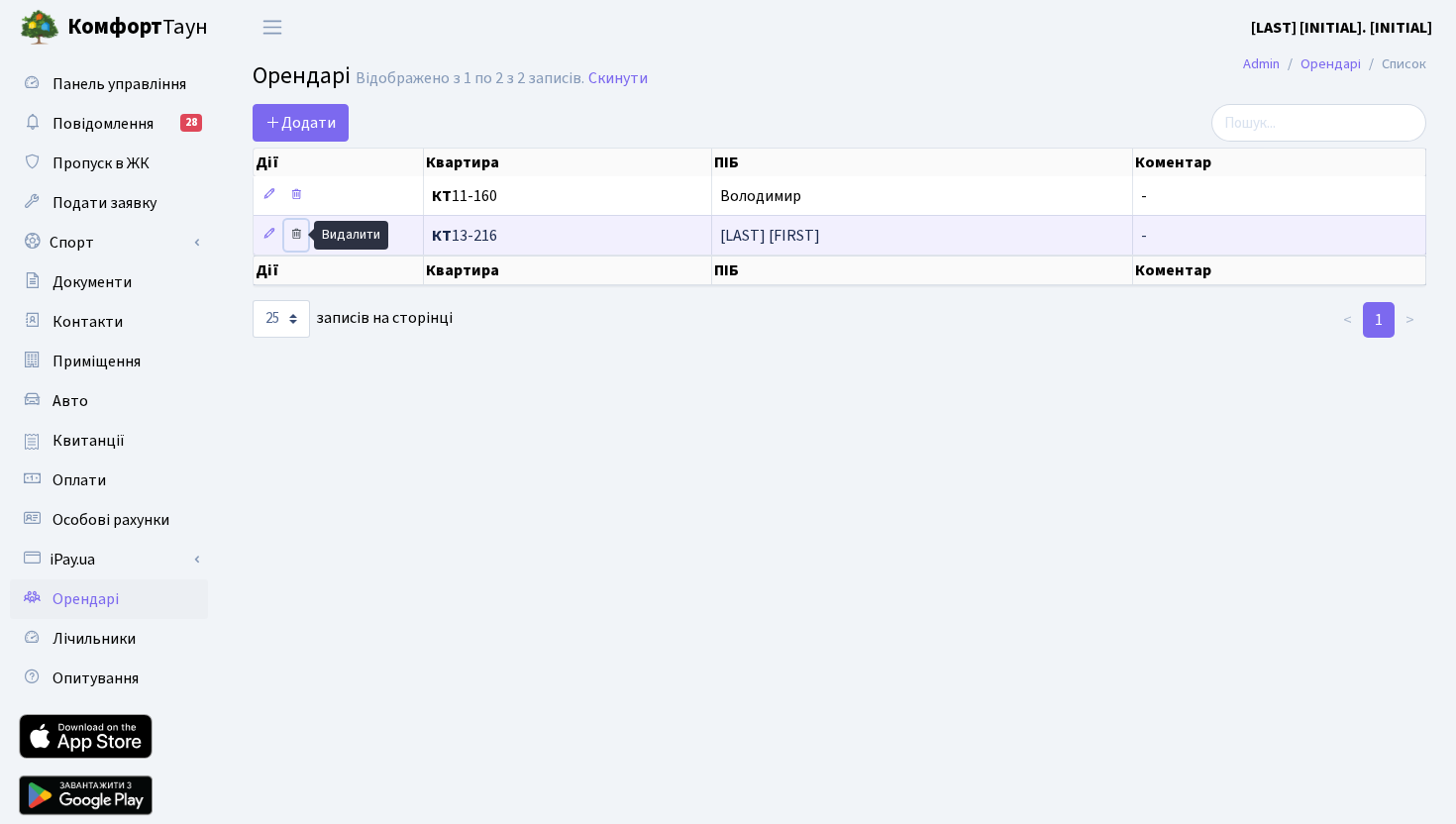 click at bounding box center (296, 234) 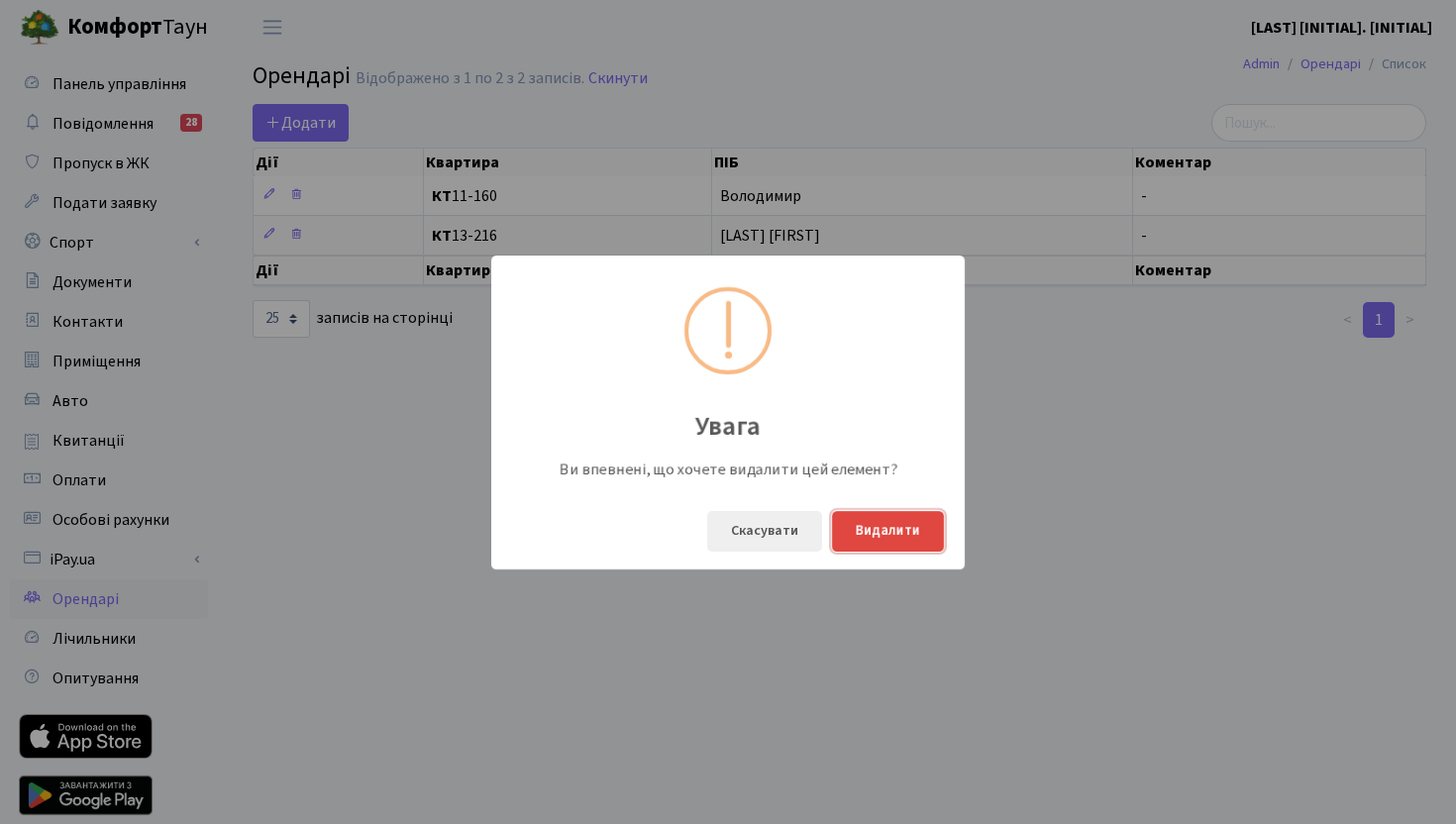 click on "Видалити" at bounding box center [887, 531] 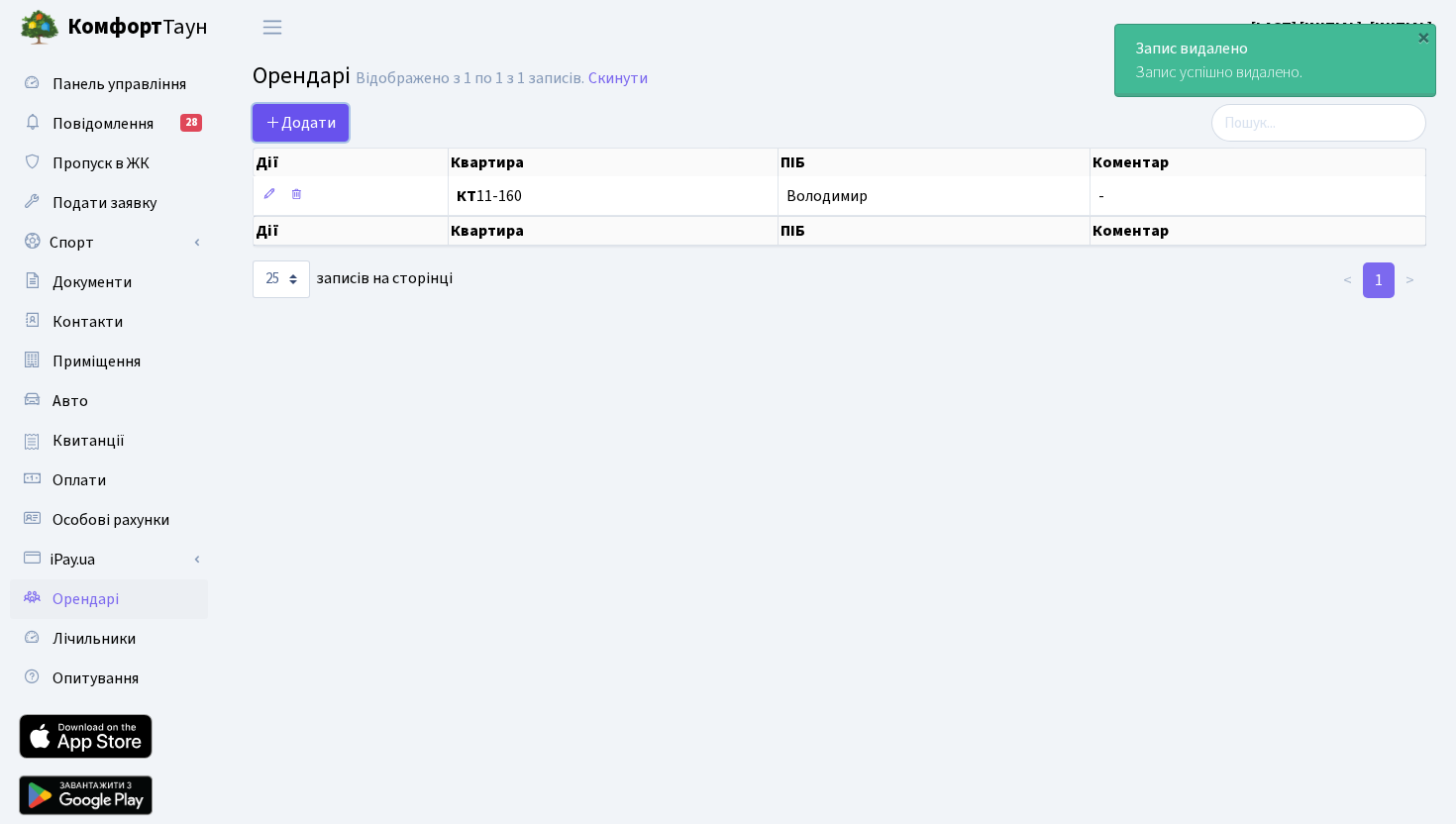 click on "Додати" at bounding box center [300, 123] 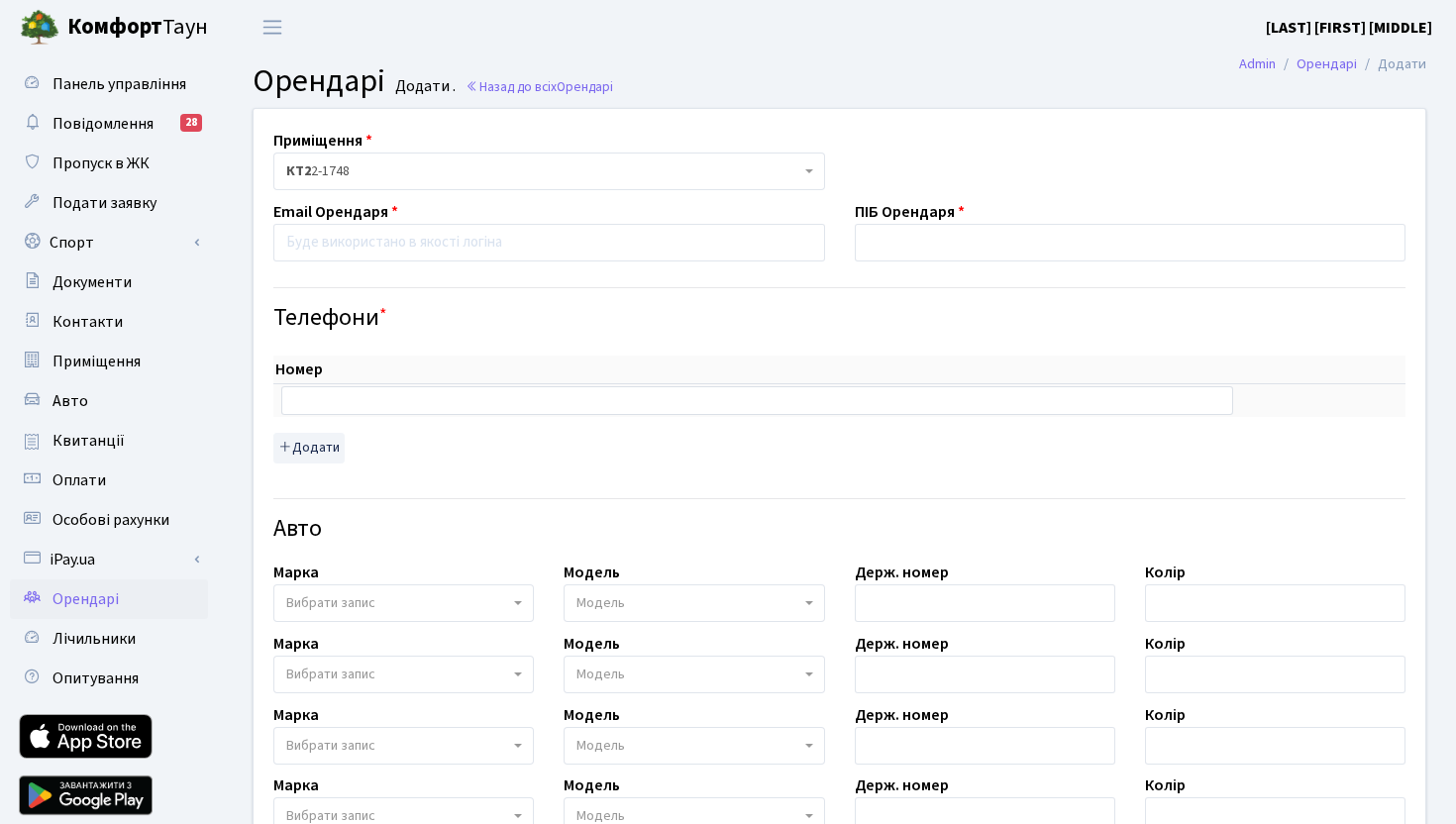 scroll, scrollTop: 0, scrollLeft: 0, axis: both 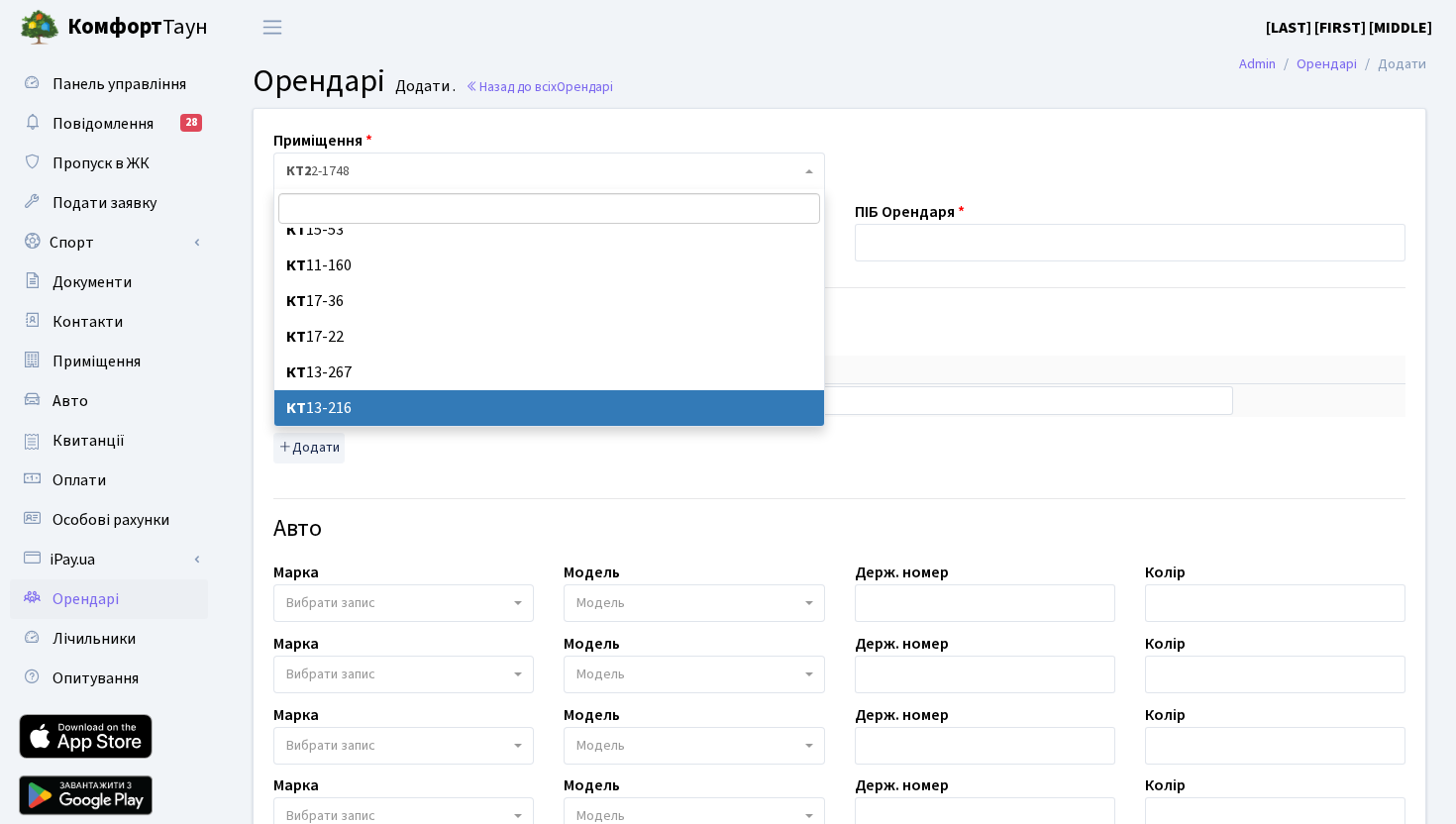select on "7862" 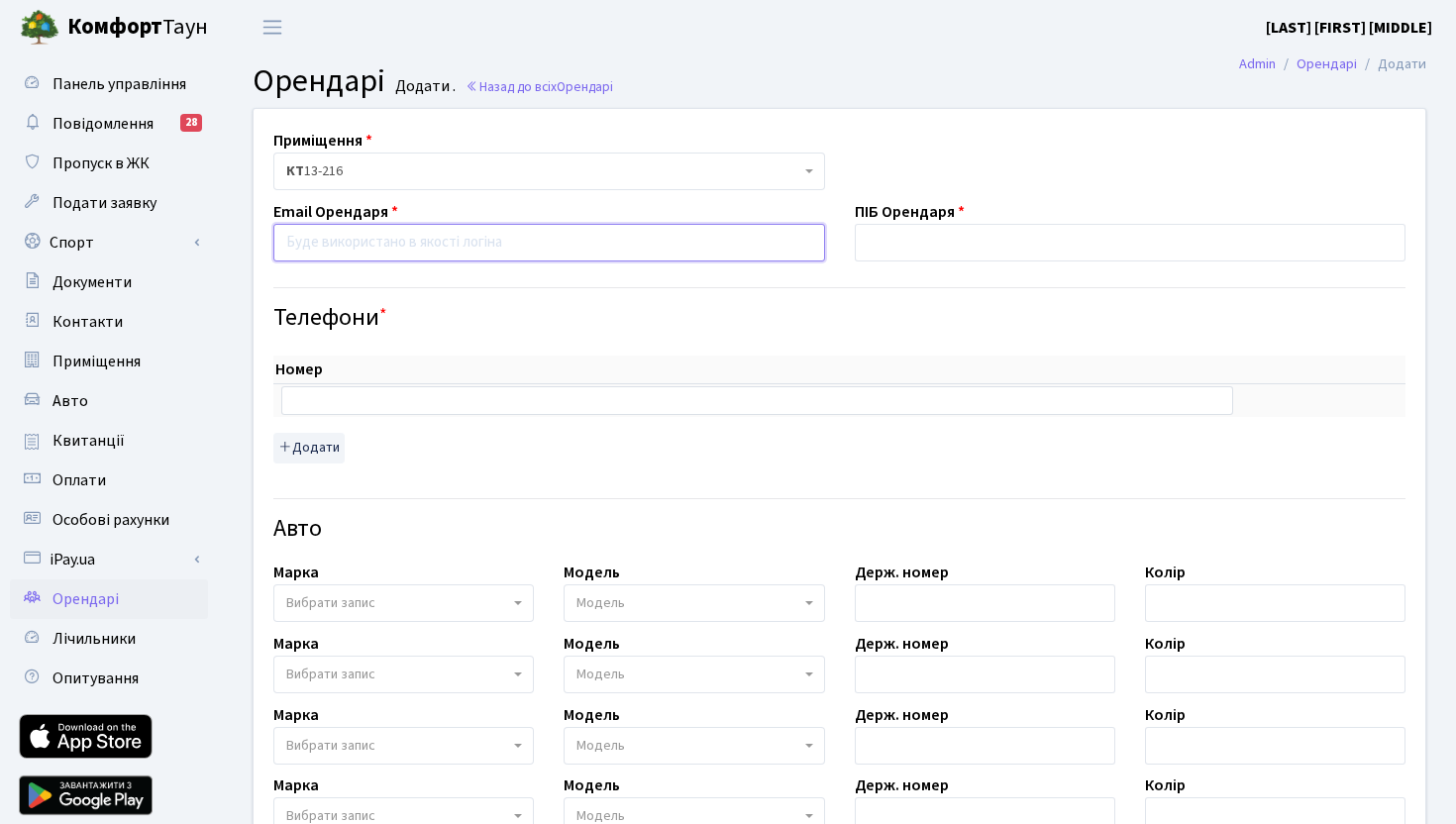 click at bounding box center [549, 243] 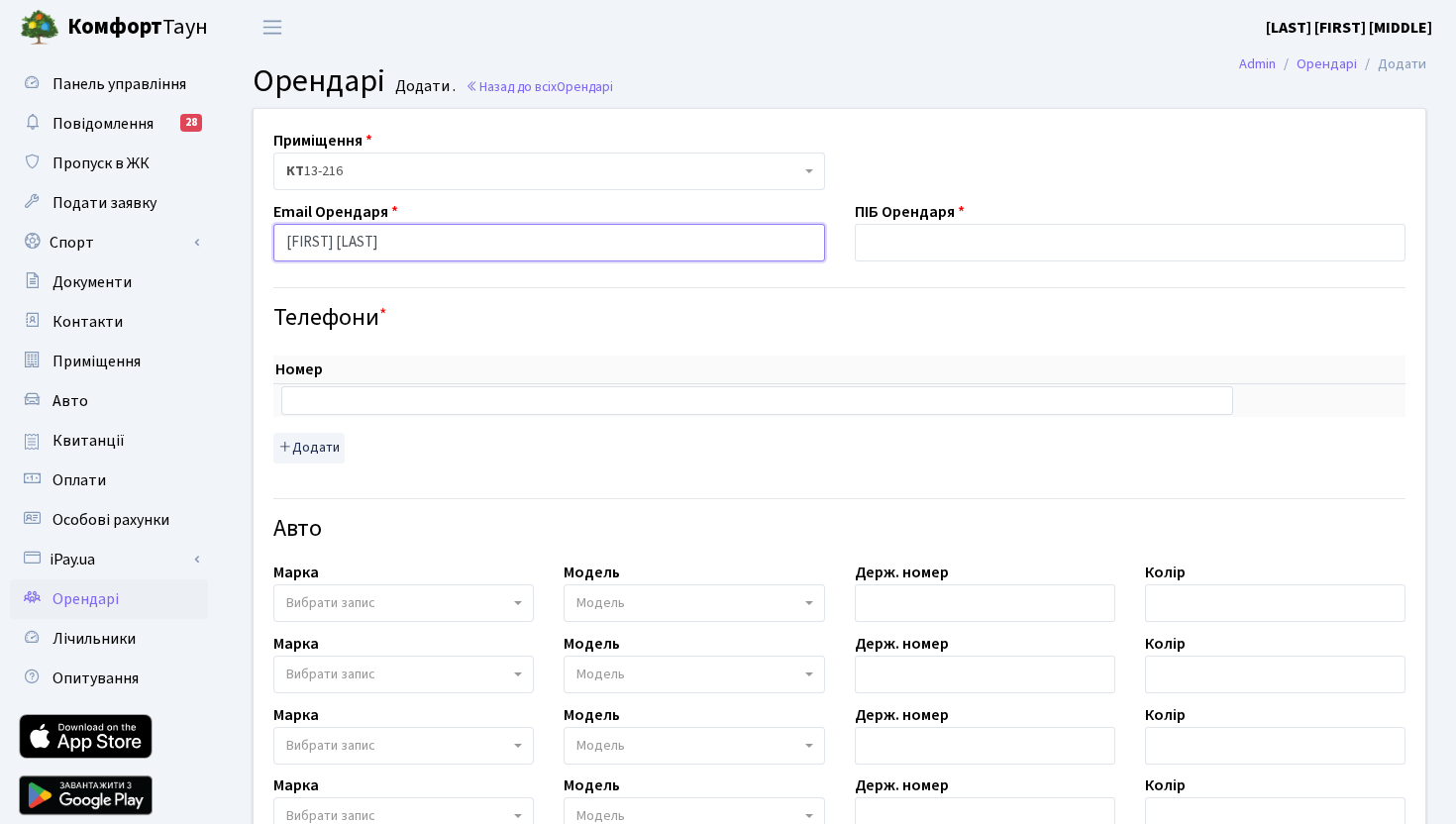 type 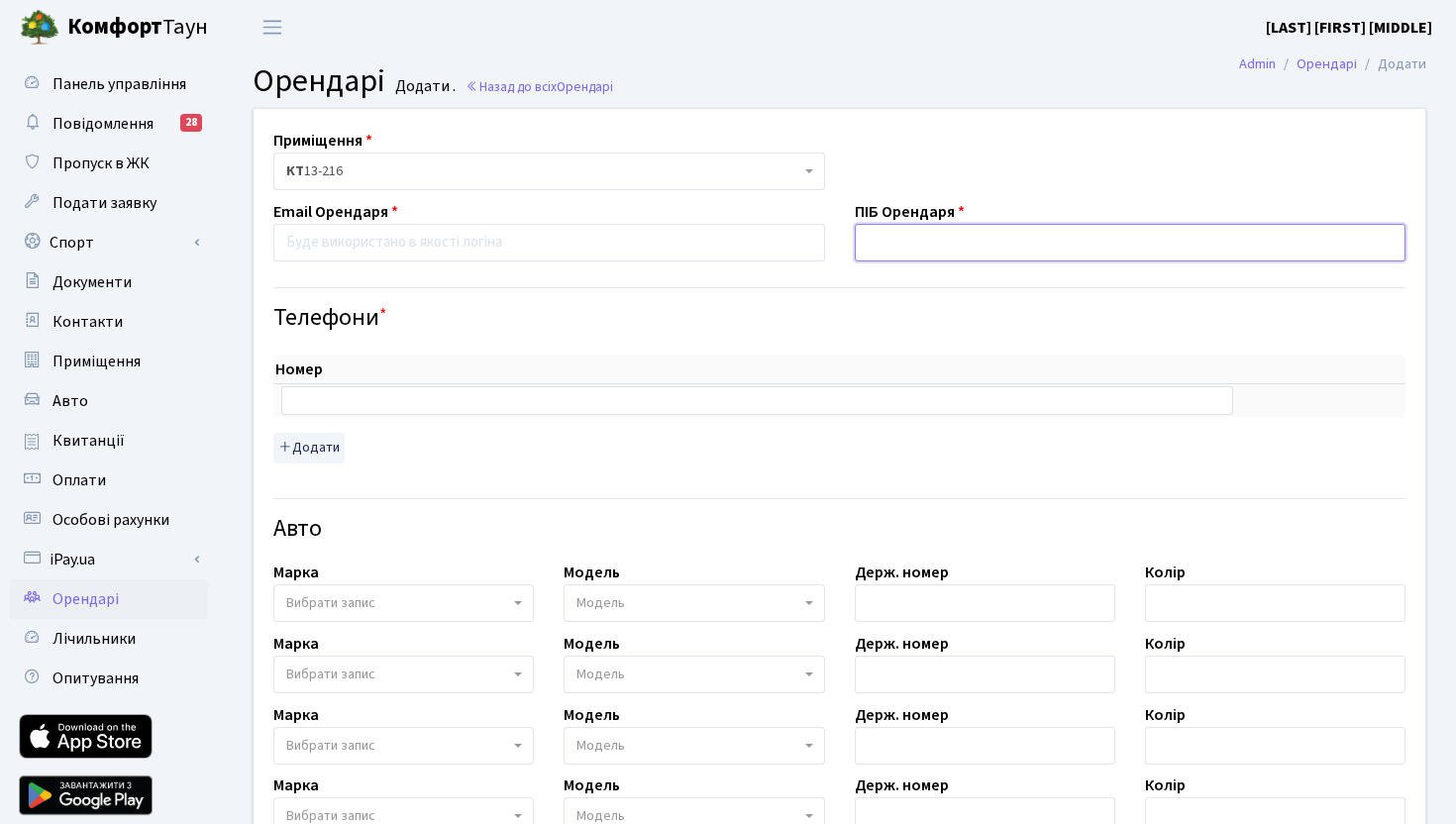click at bounding box center [1130, 243] 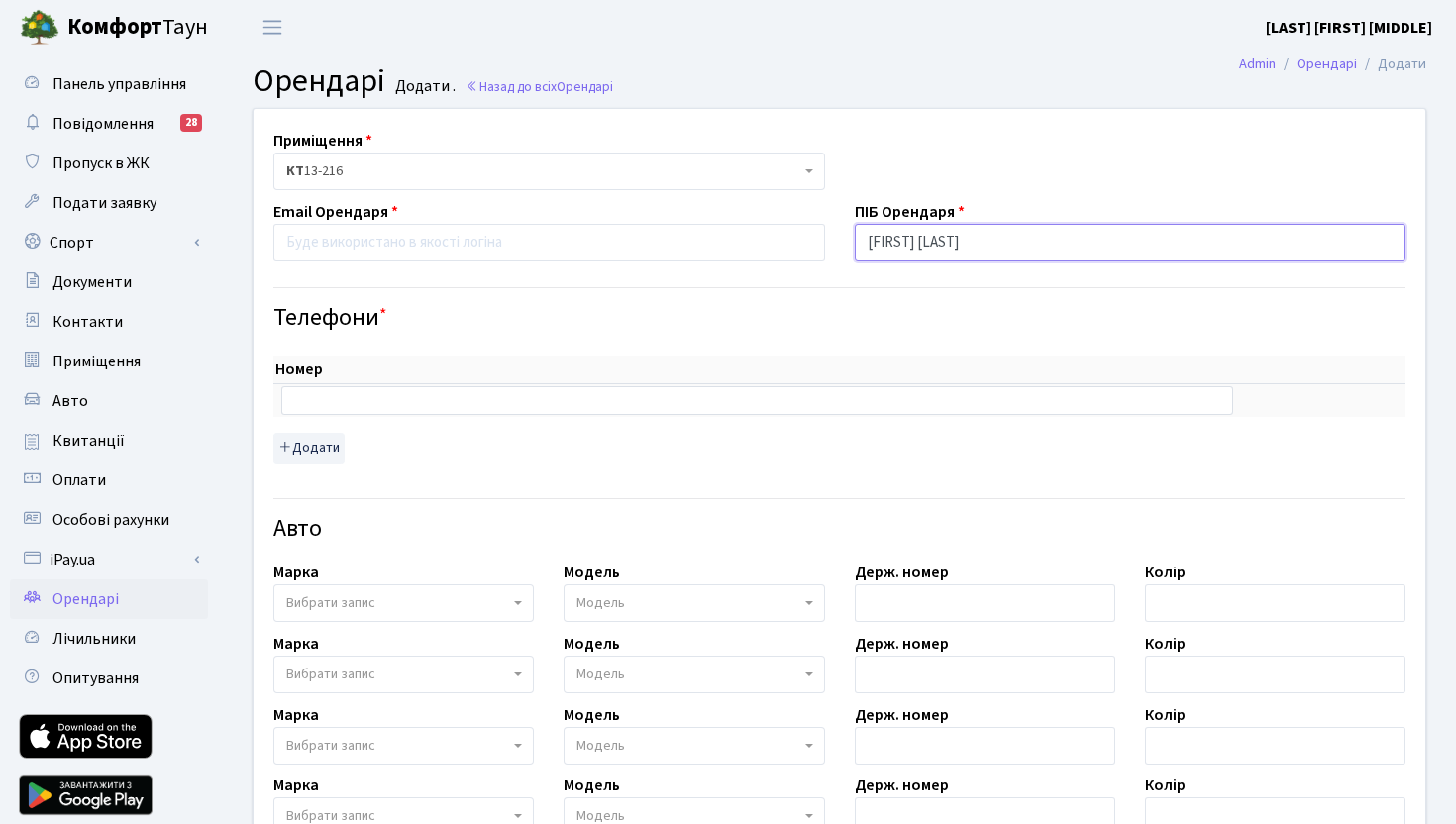 type on "[FIRST] [LAST]" 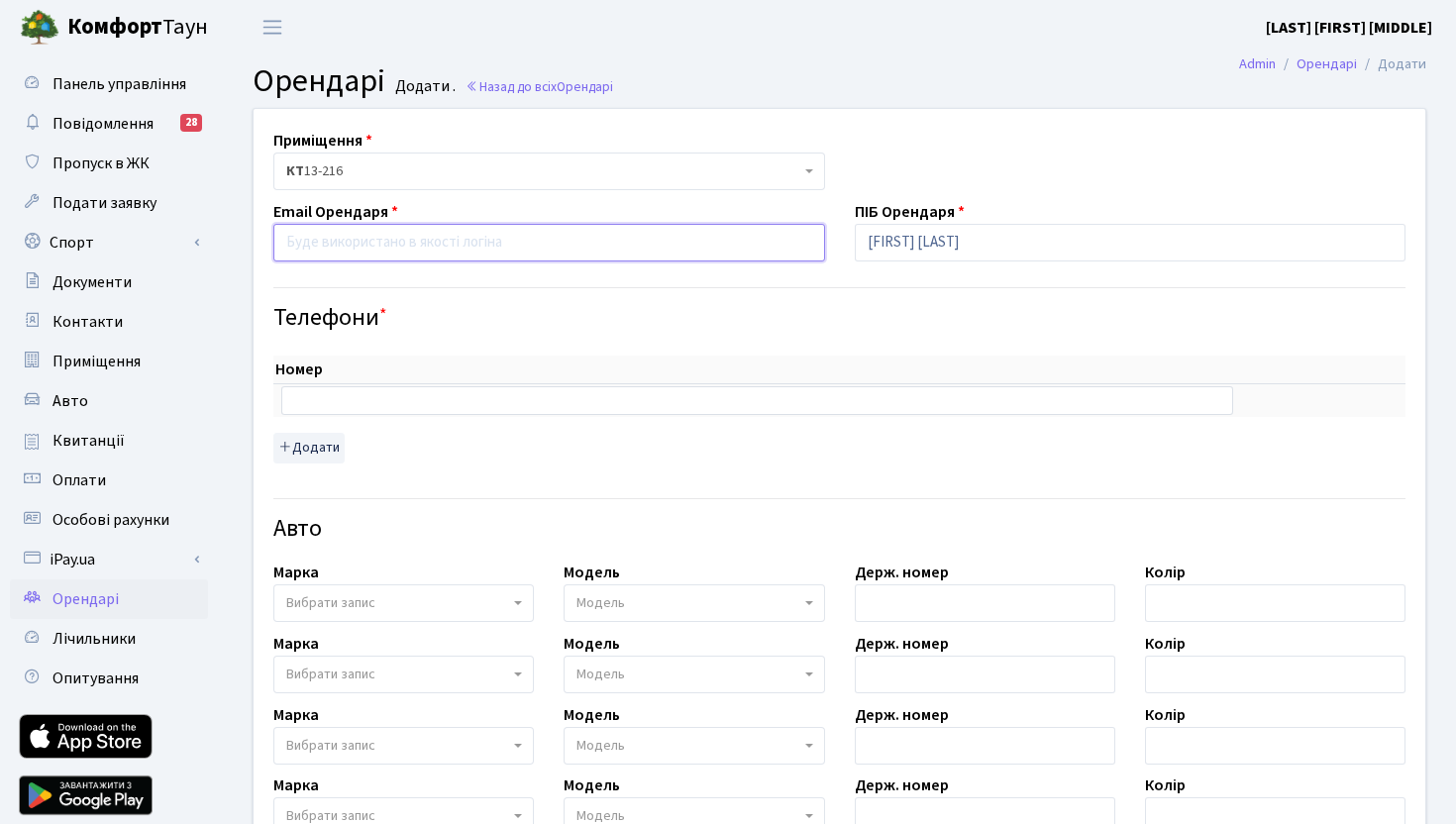 click at bounding box center (549, 243) 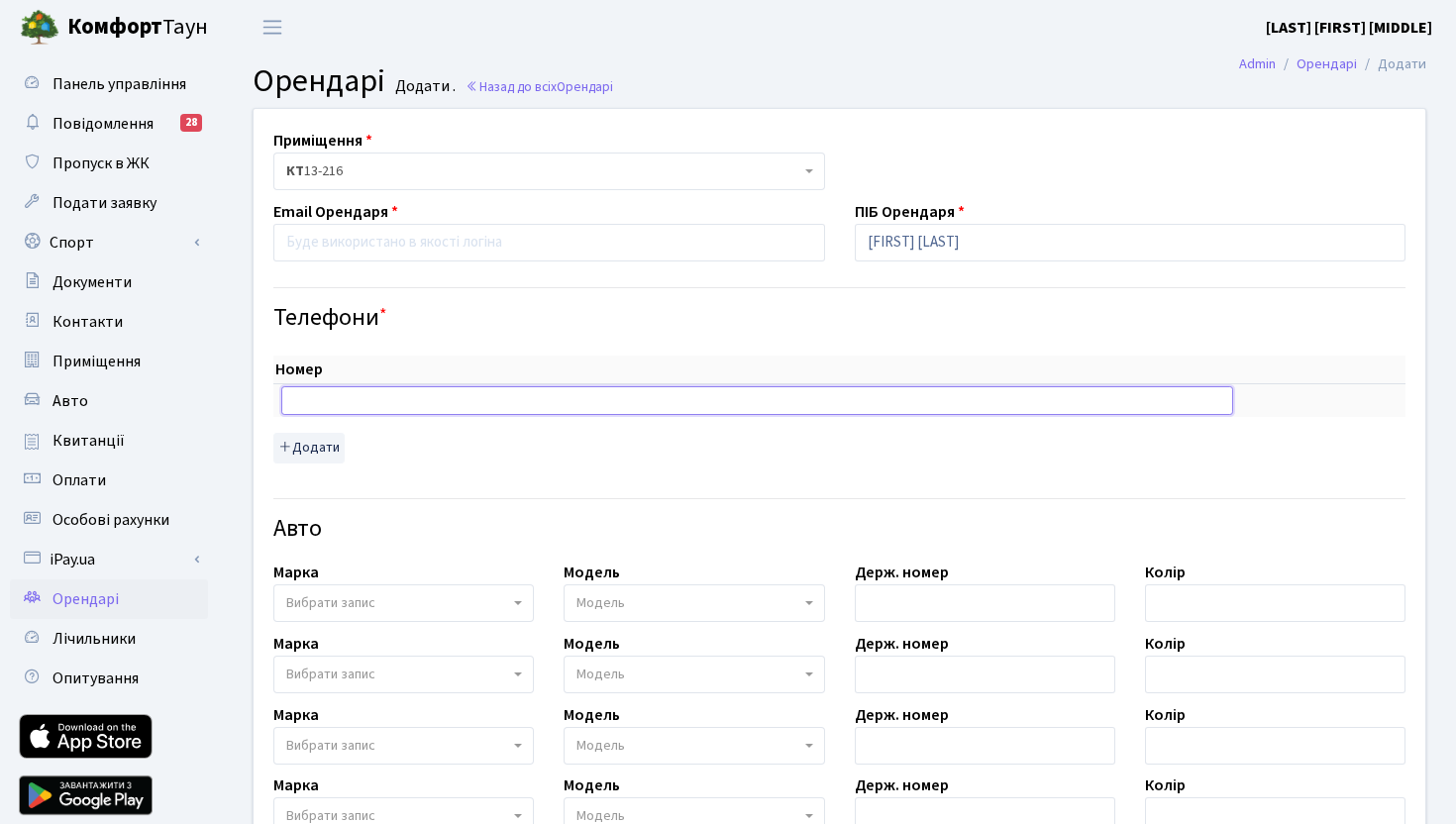 click at bounding box center (757, 400) 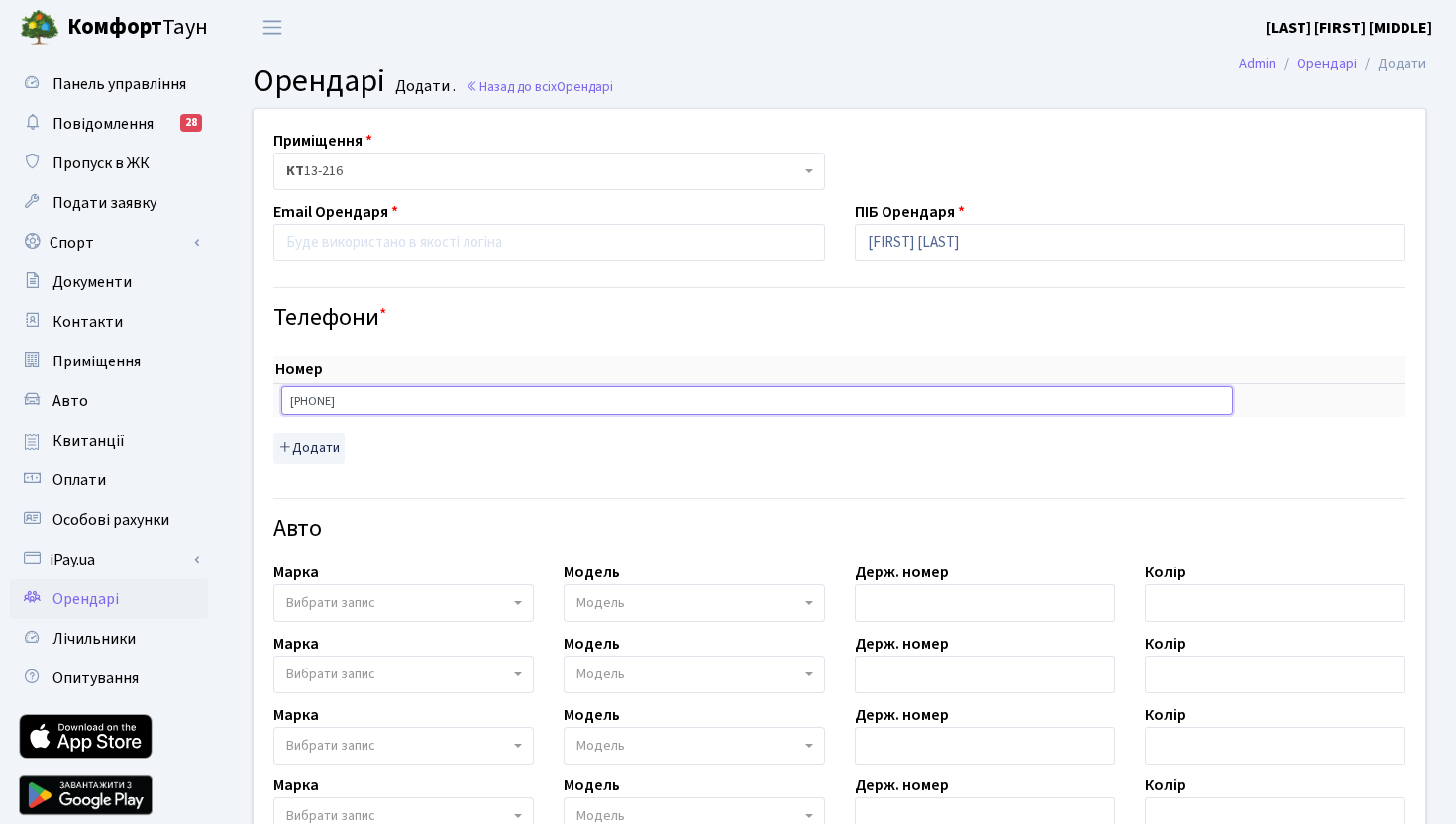 type on "+380 66 470 09 34" 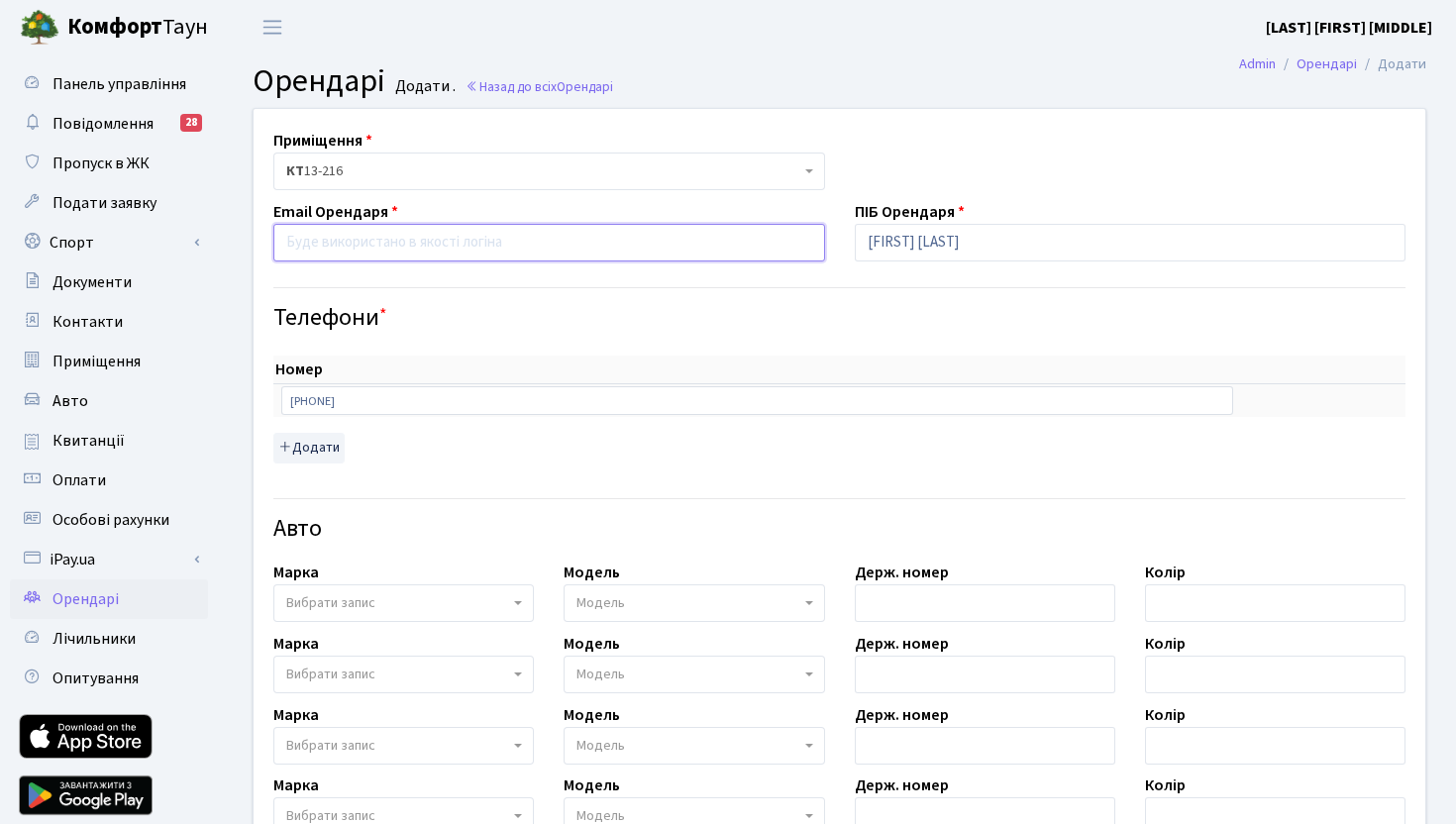 click at bounding box center [549, 243] 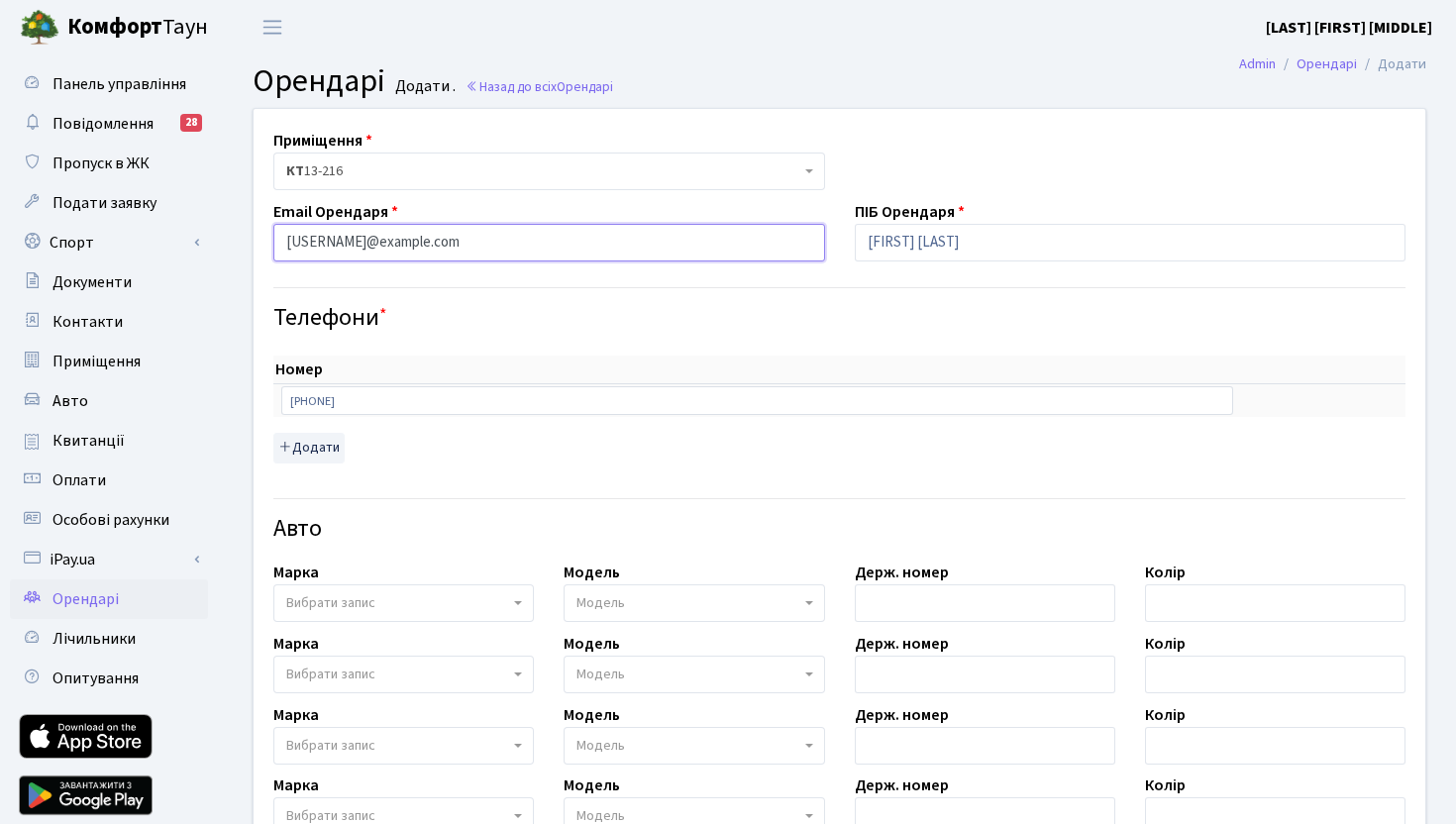 type on "valerasafronov71@gmail.com" 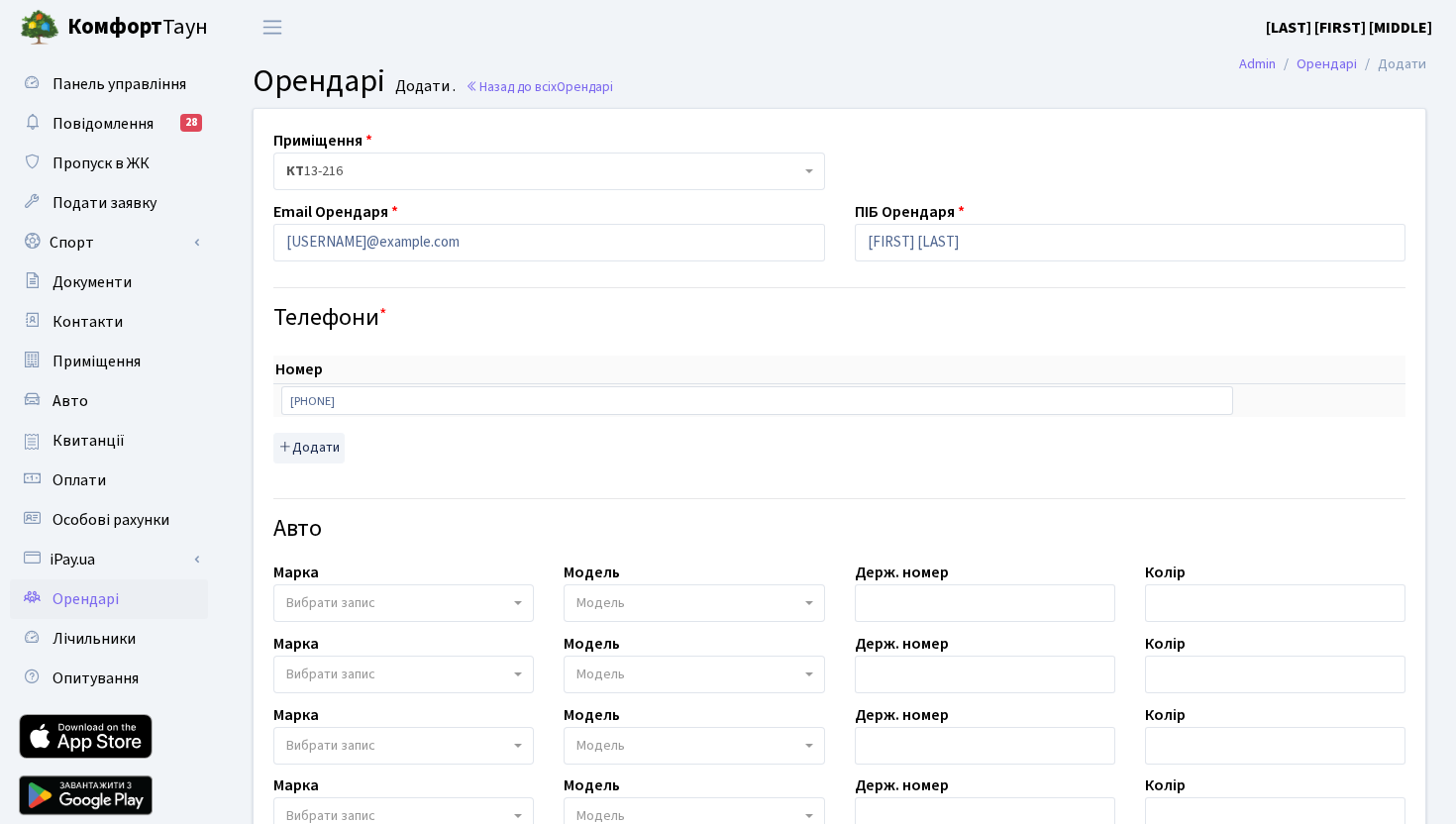 click on "Телефони  *" at bounding box center (839, 302) 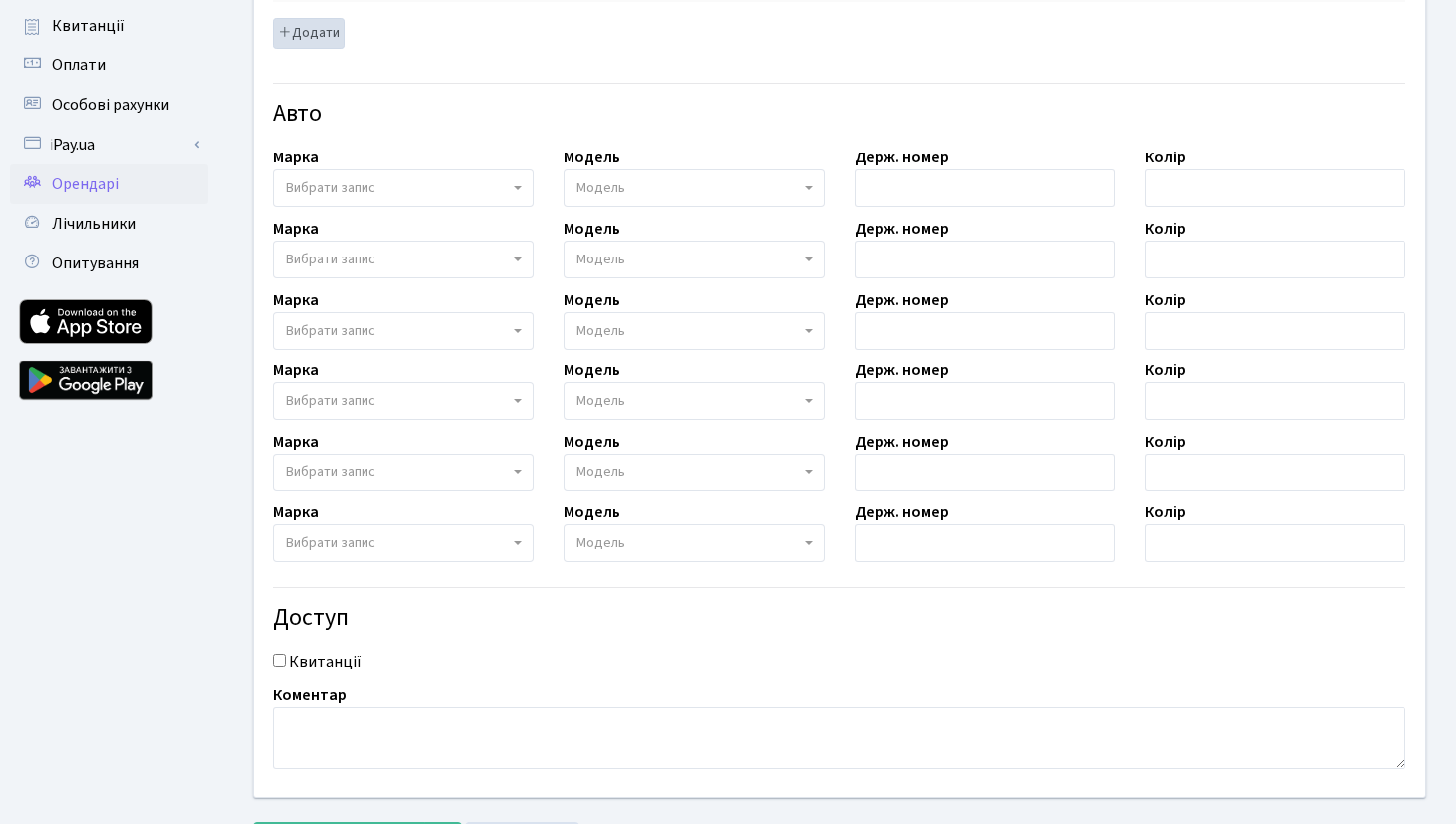 scroll, scrollTop: 510, scrollLeft: 0, axis: vertical 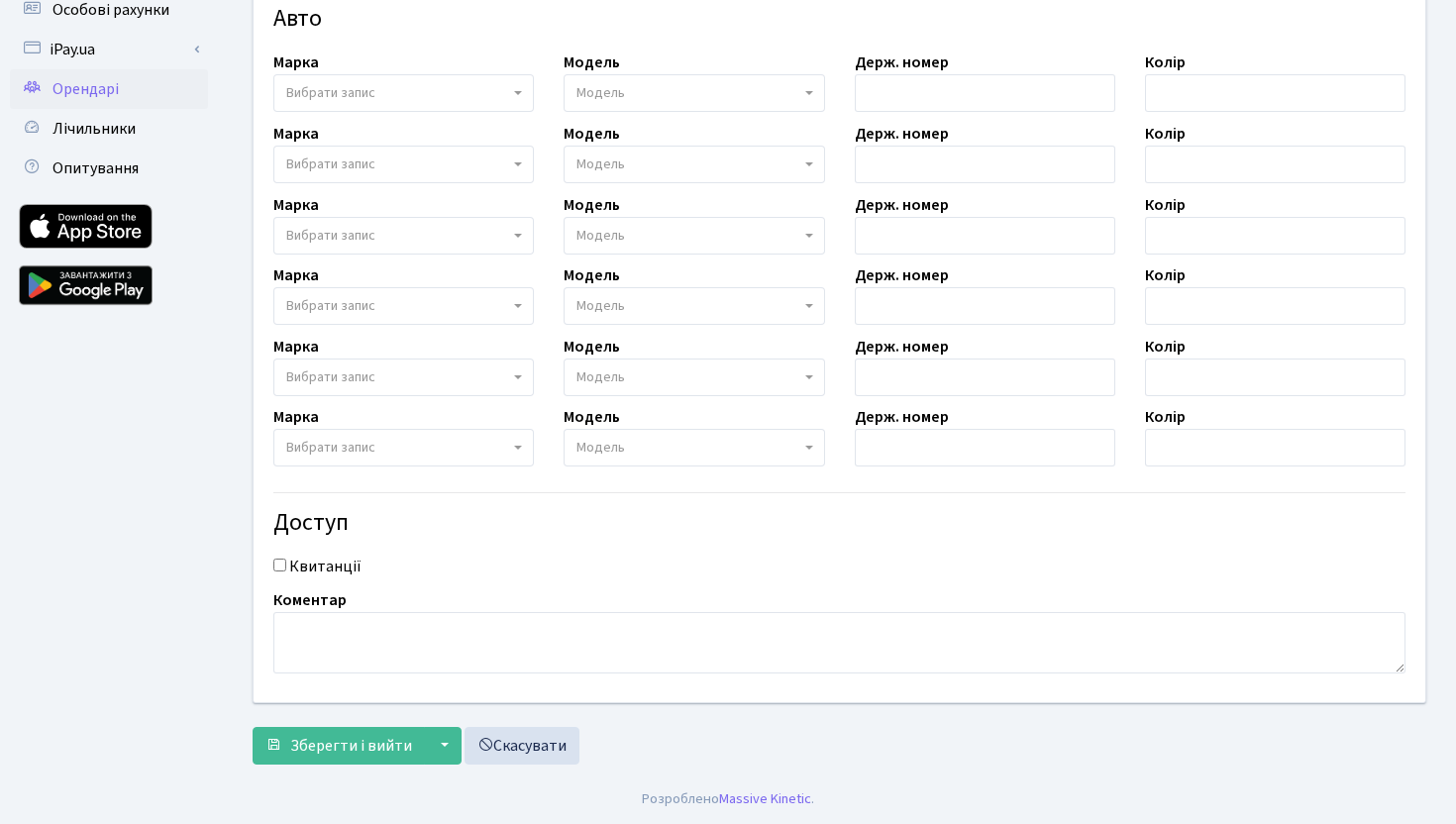 click on "Квитанції" at bounding box center (279, 565) 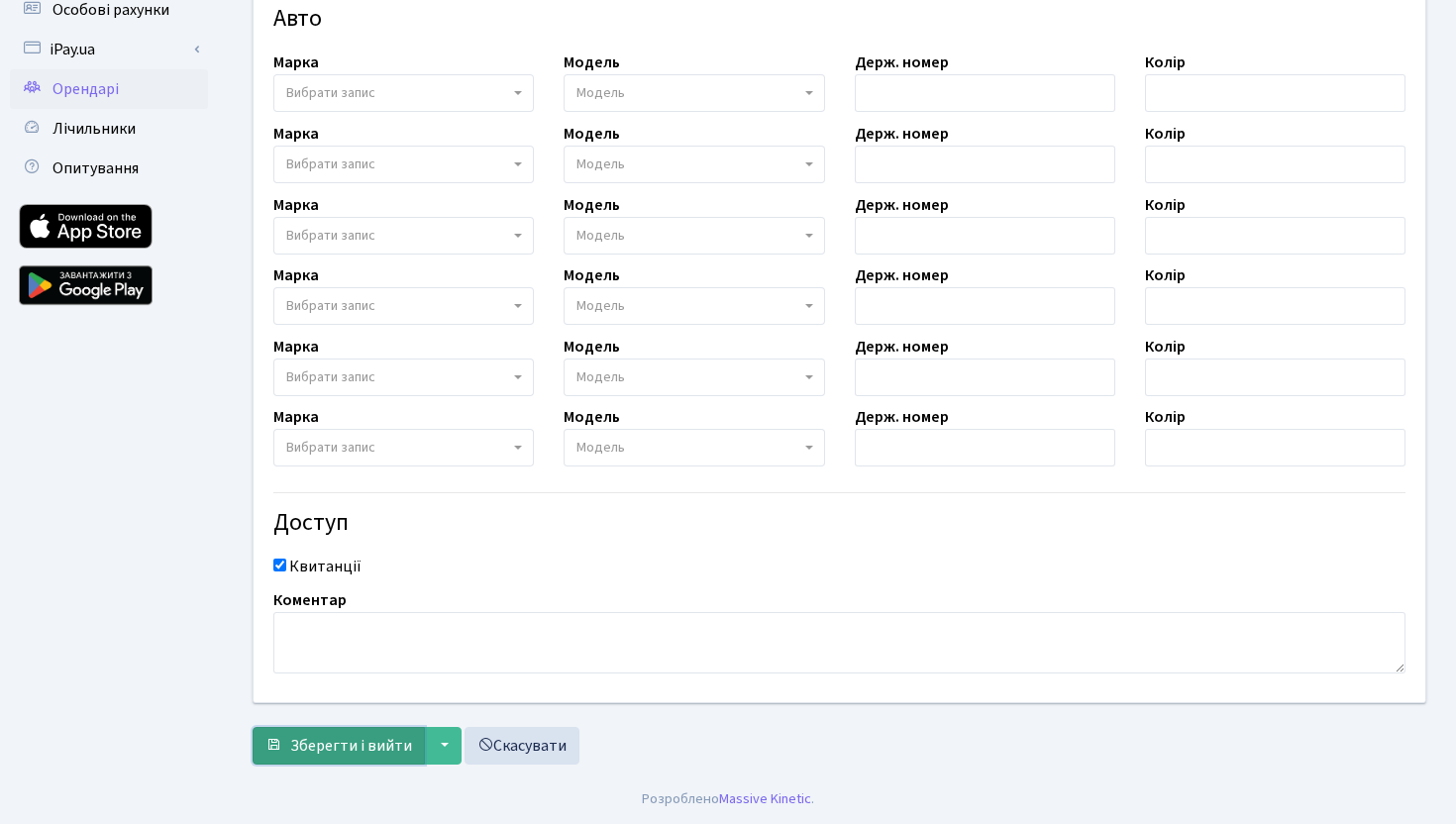 click on "Зберегти і вийти" at bounding box center [351, 746] 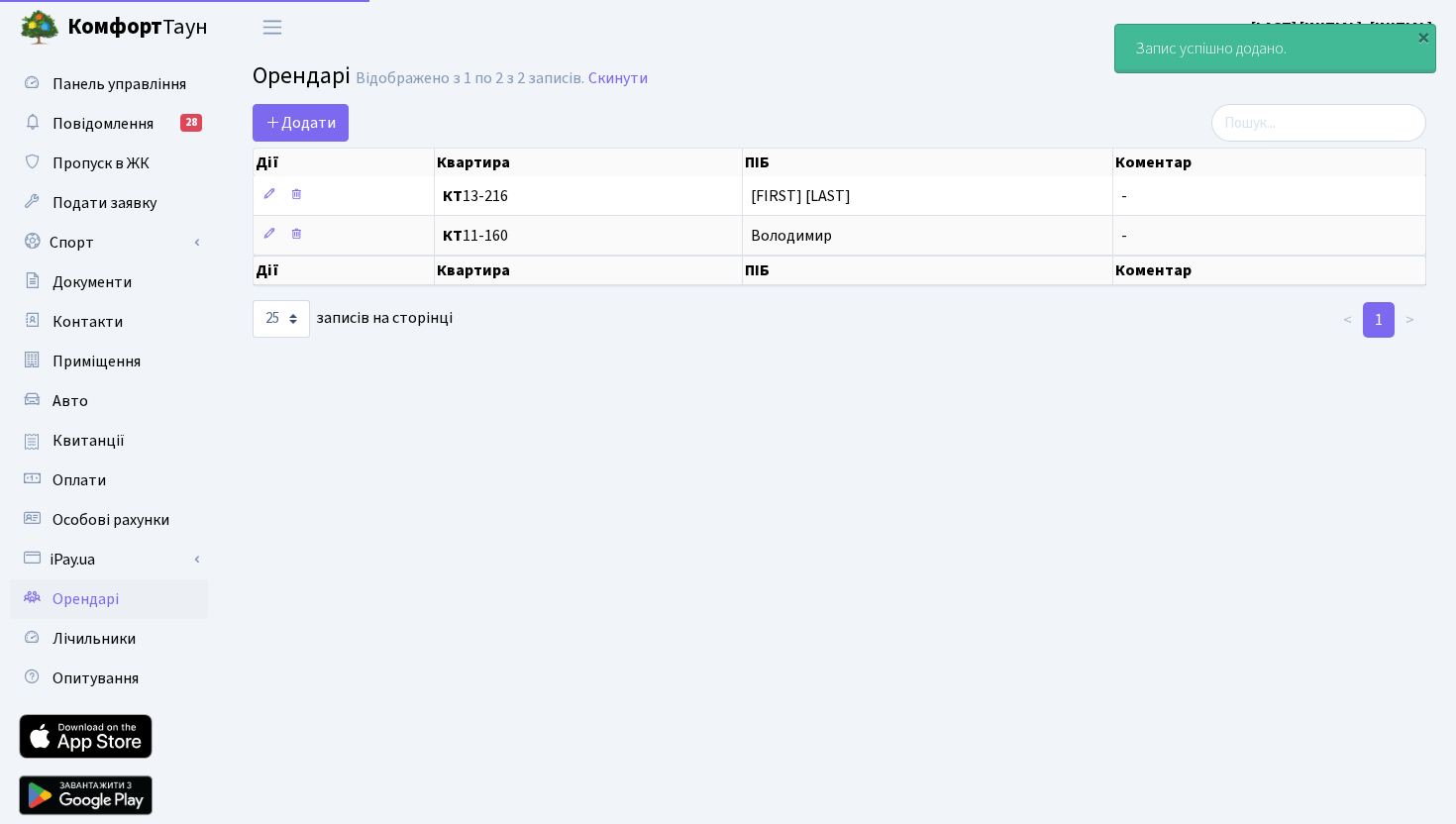 select on "25" 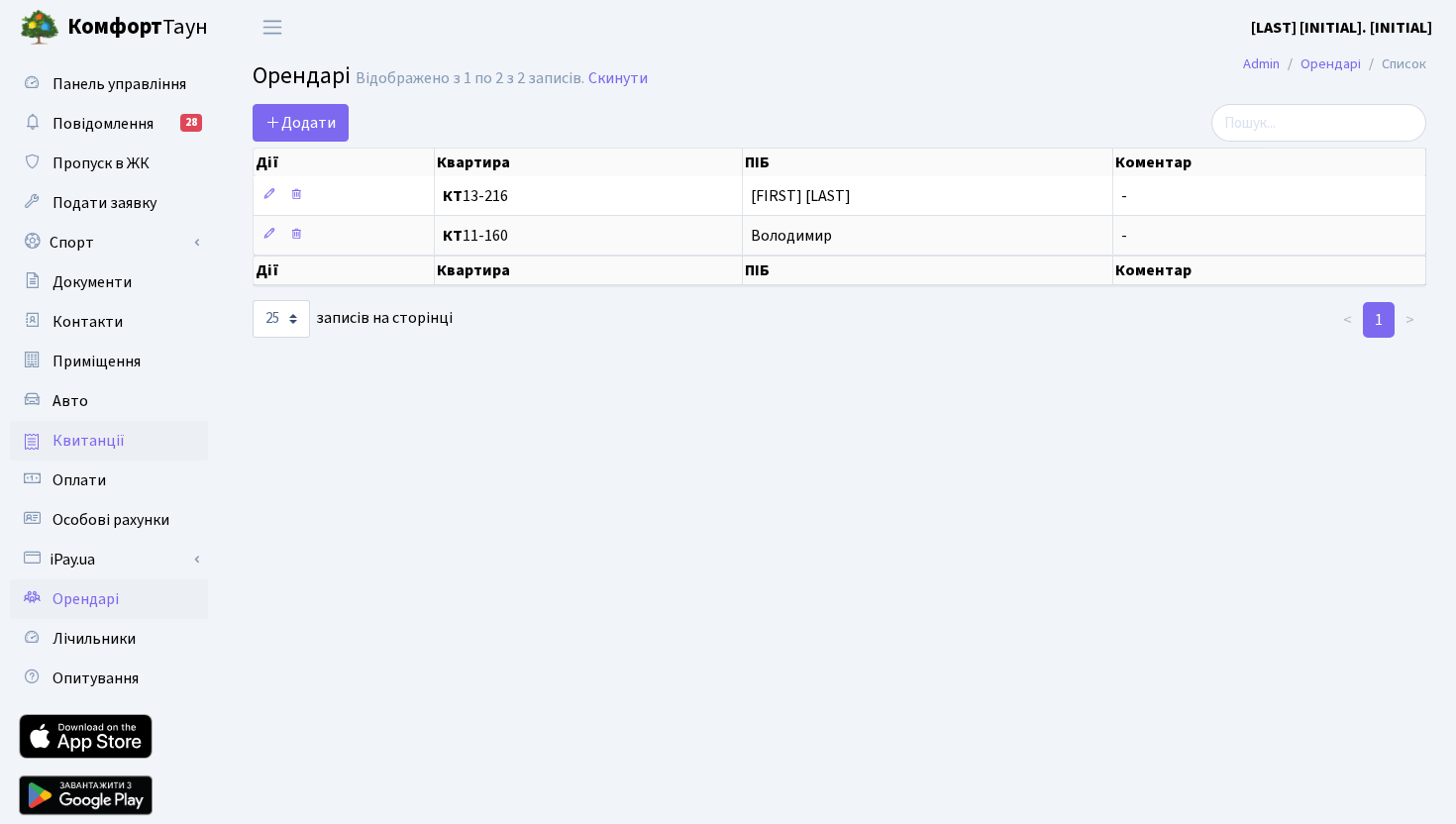 click on "Квитанції" at bounding box center [88, 441] 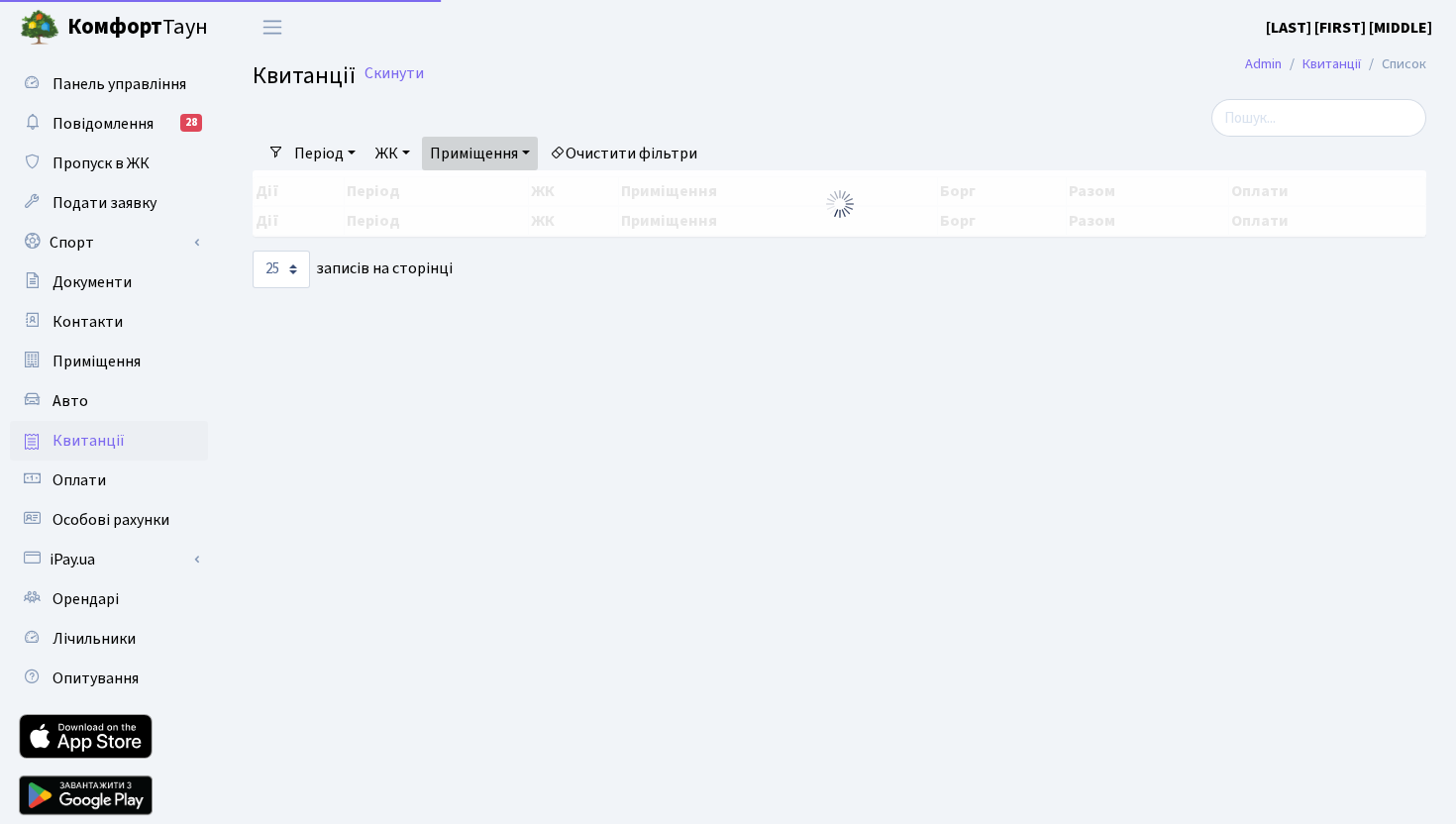 select on "25" 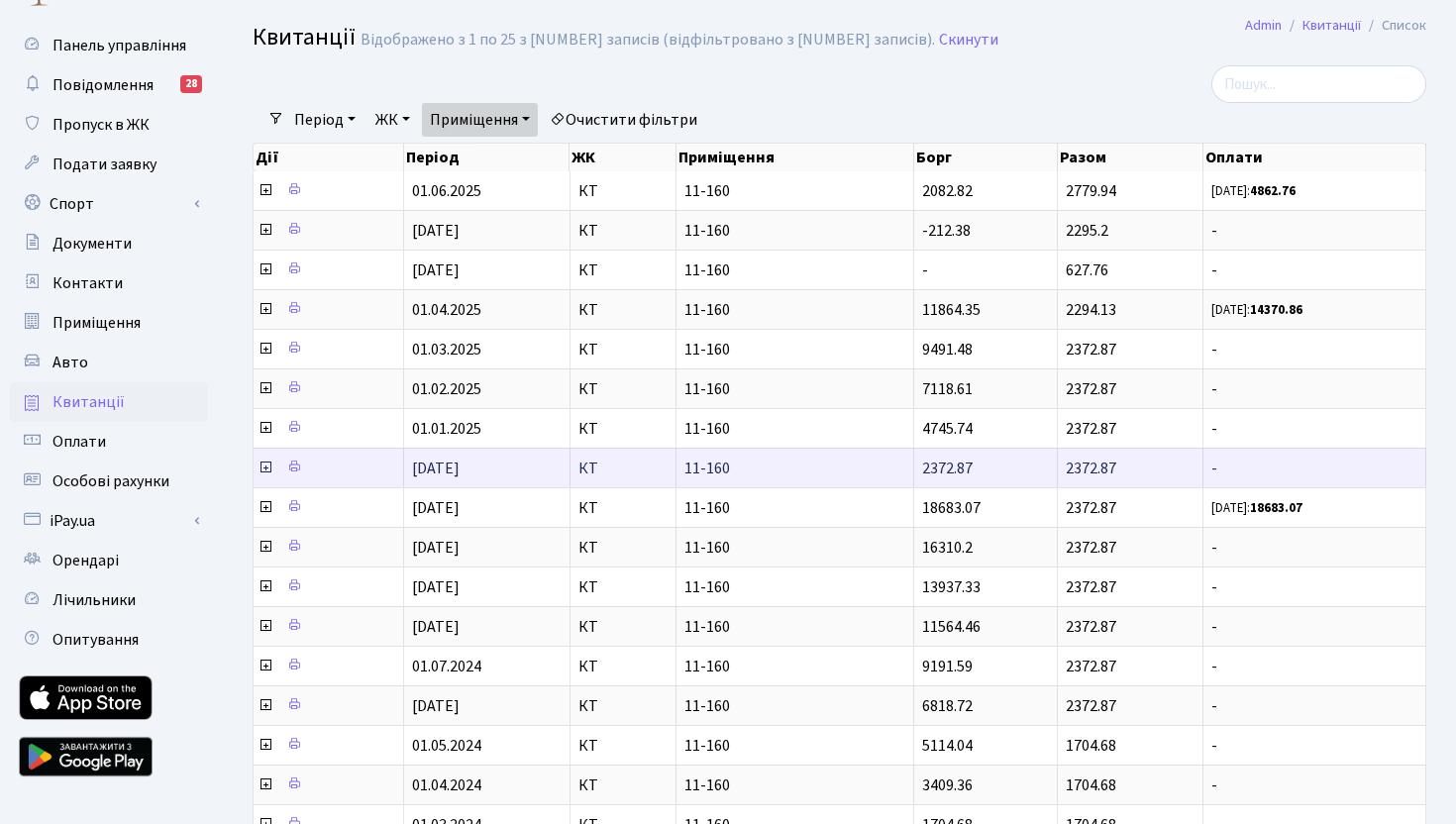 scroll, scrollTop: 0, scrollLeft: 0, axis: both 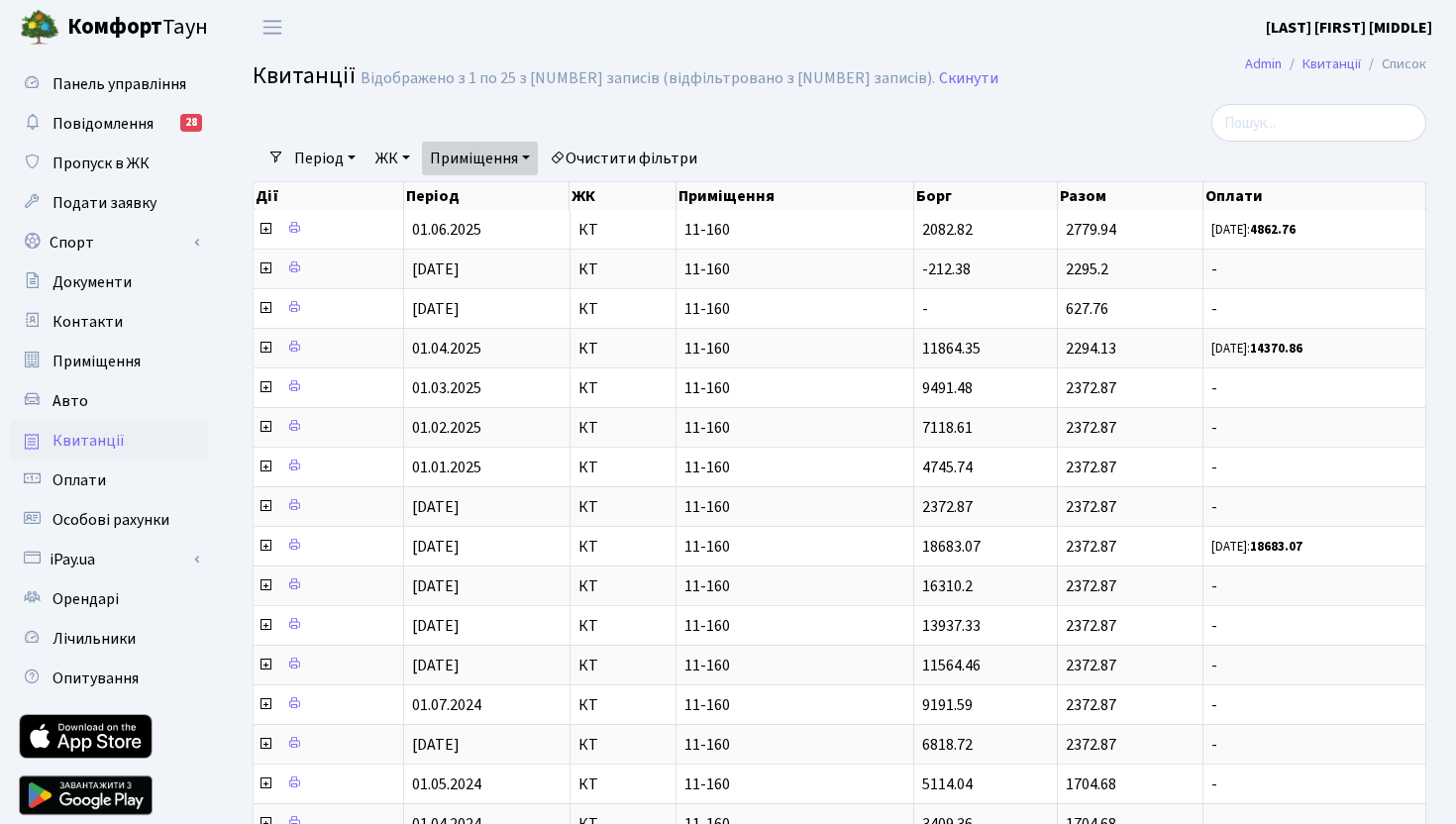 click on "Приміщення" at bounding box center [479, 158] 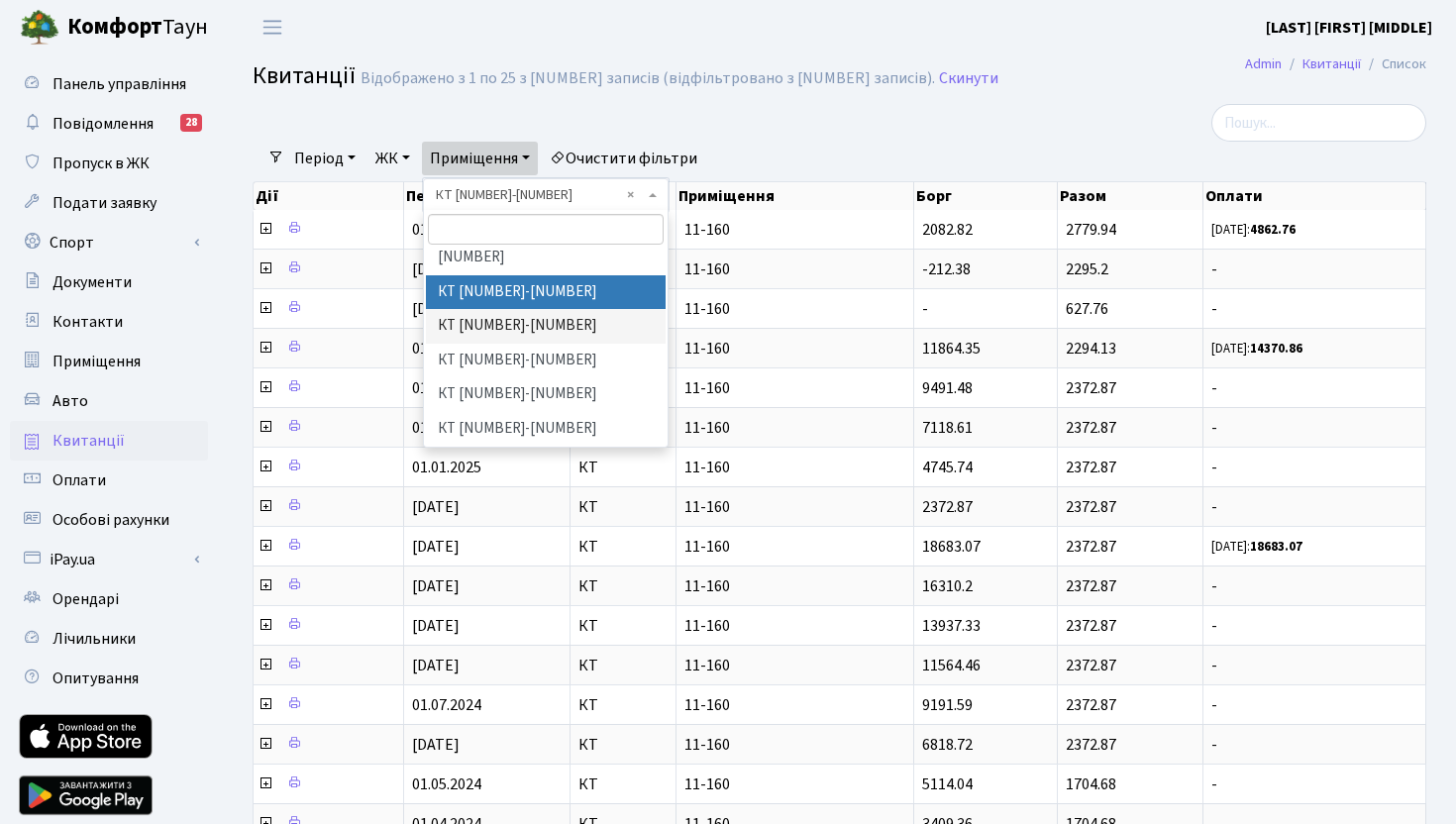 scroll, scrollTop: 75, scrollLeft: 0, axis: vertical 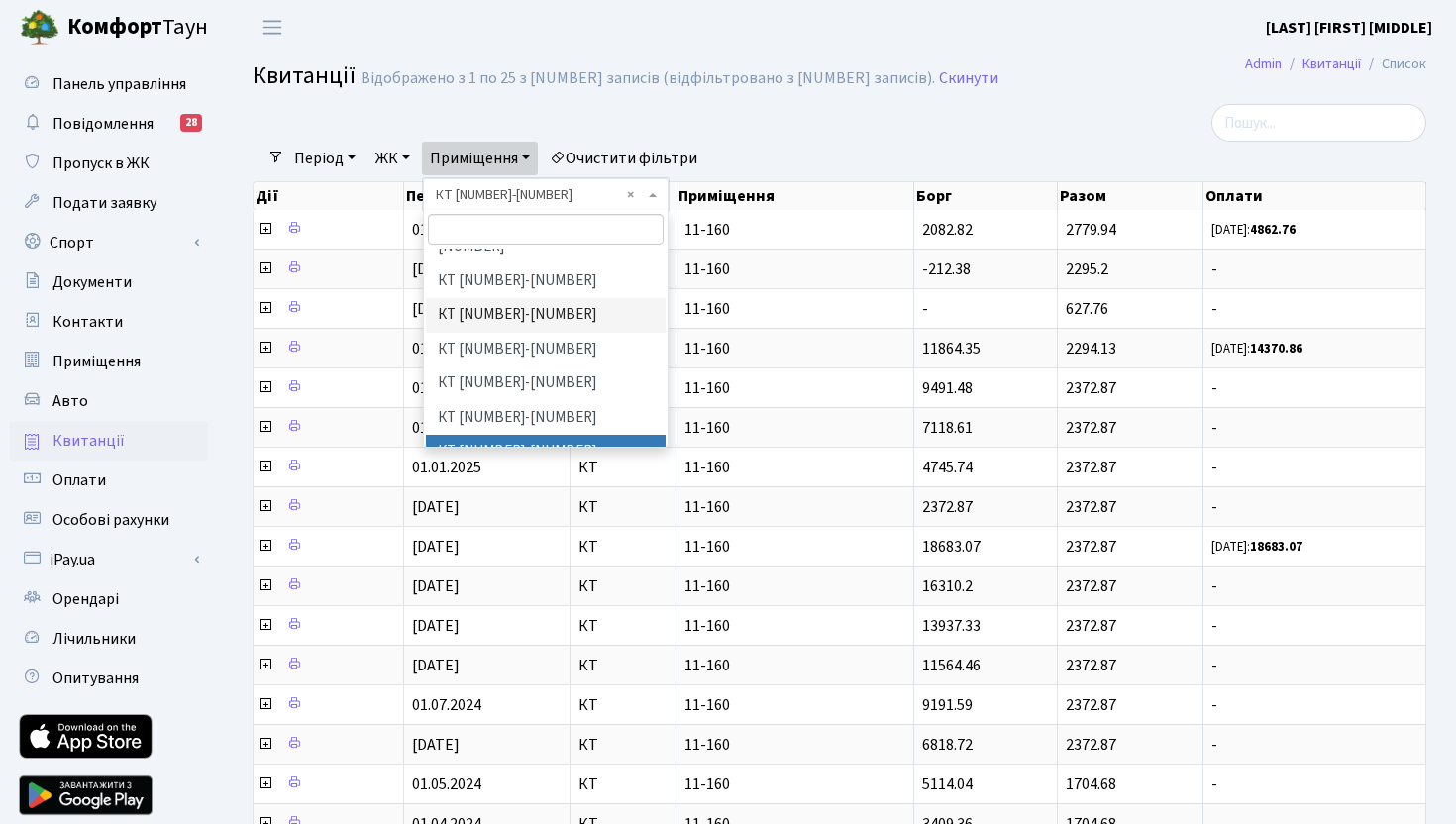 click on "КТ    13-216" at bounding box center [546, 452] 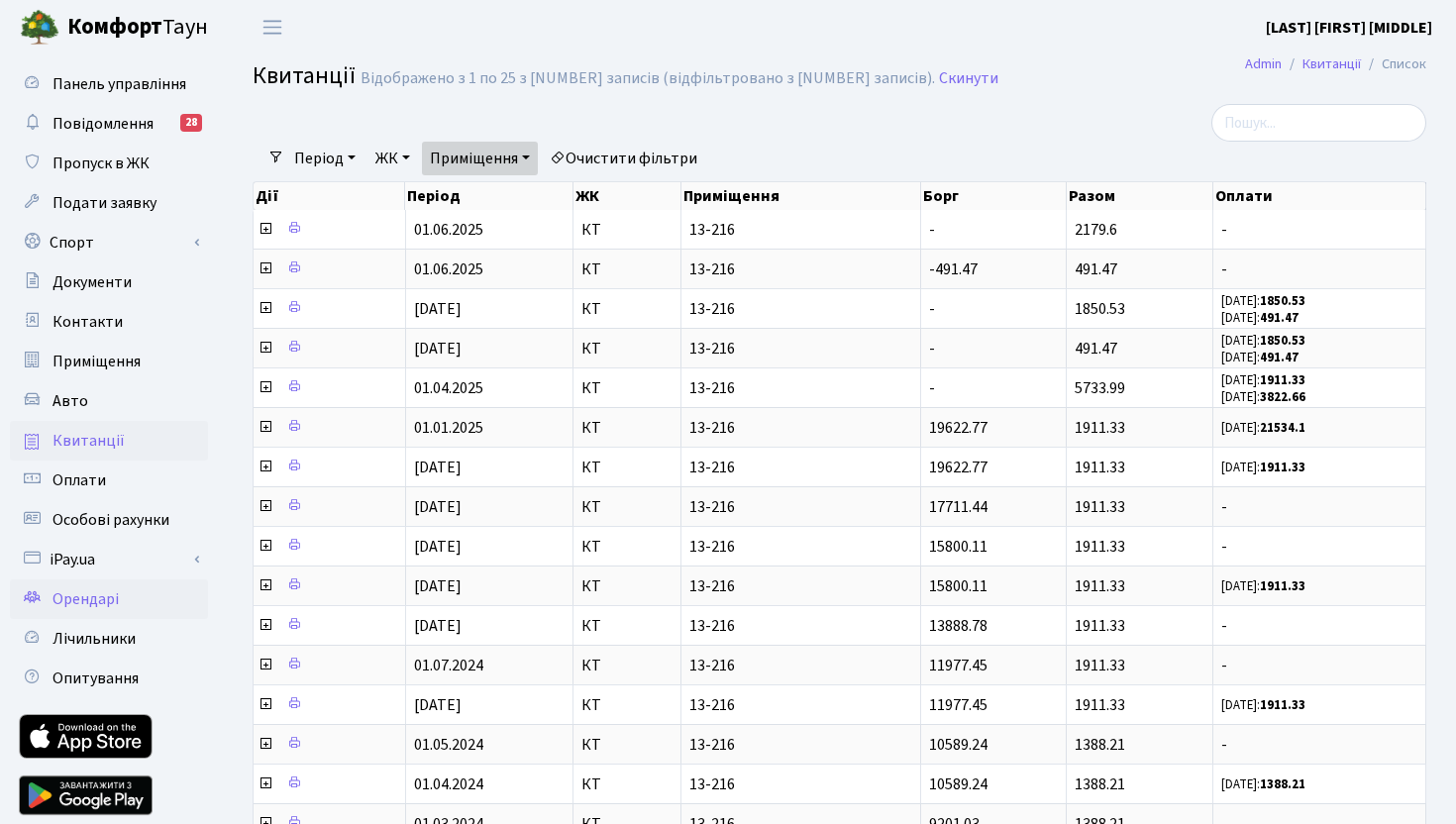 click on "Орендарі" at bounding box center [85, 599] 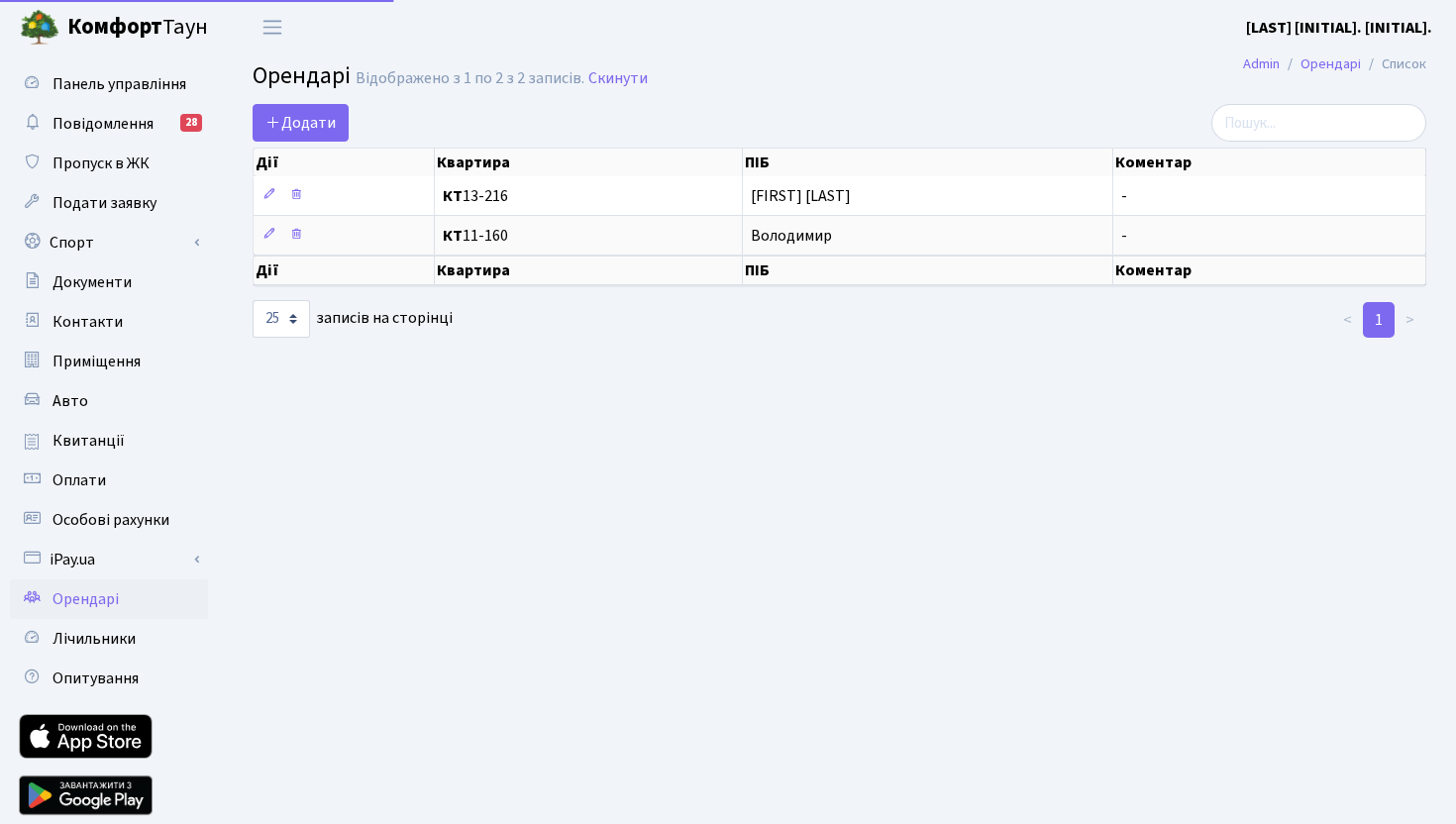 select on "25" 